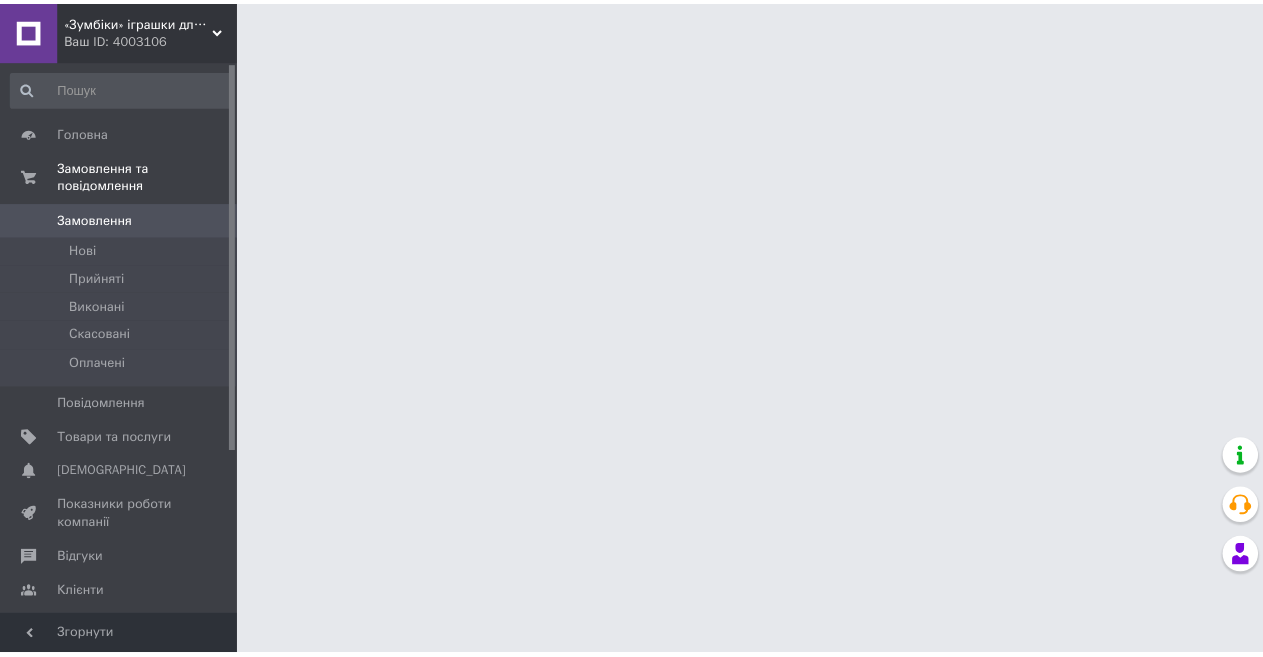 scroll, scrollTop: 0, scrollLeft: 0, axis: both 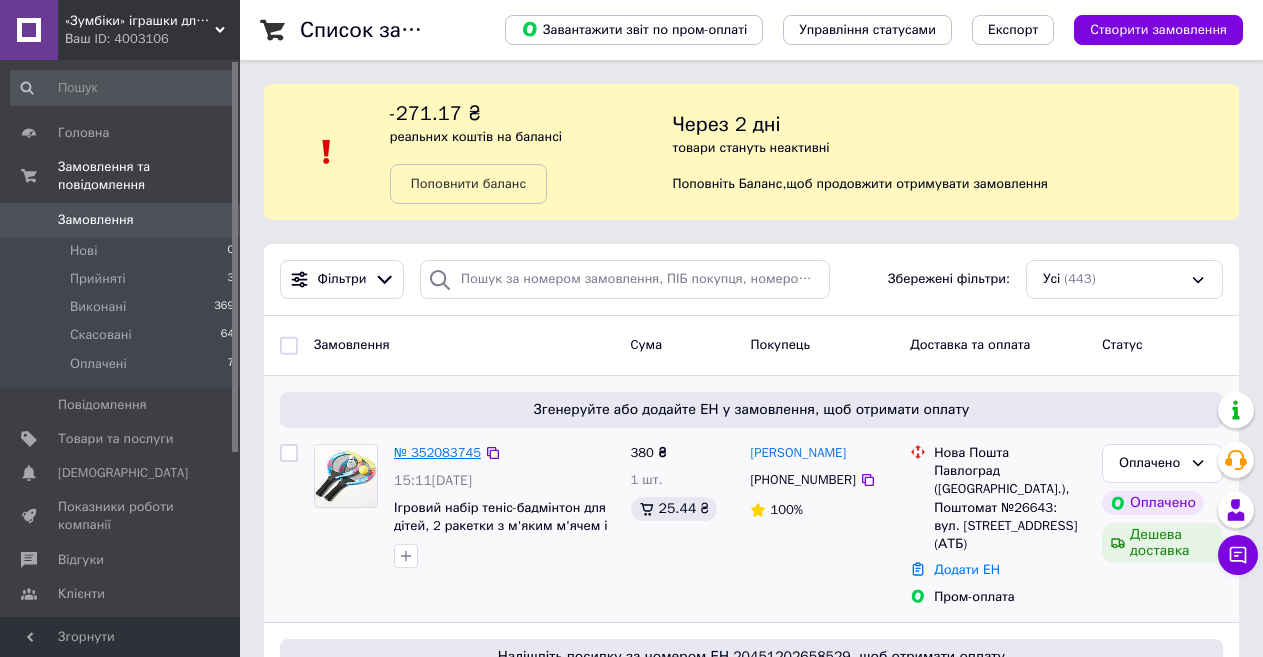 click on "№ 352083745" at bounding box center (437, 452) 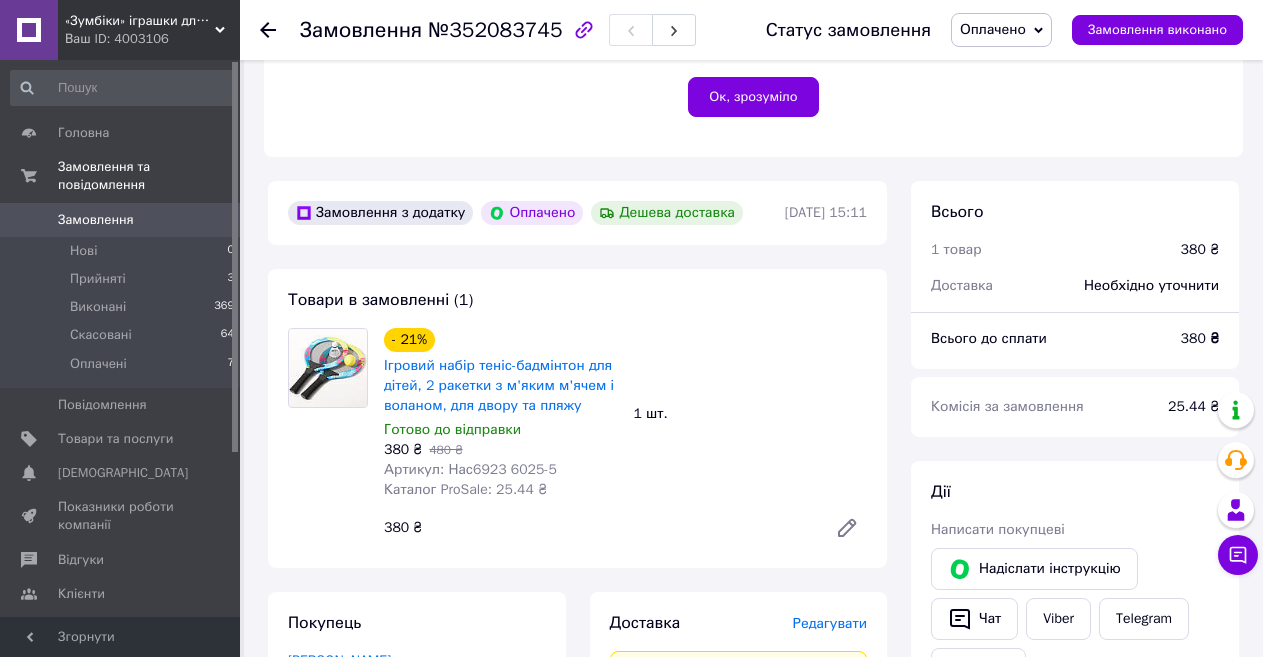 scroll, scrollTop: 600, scrollLeft: 0, axis: vertical 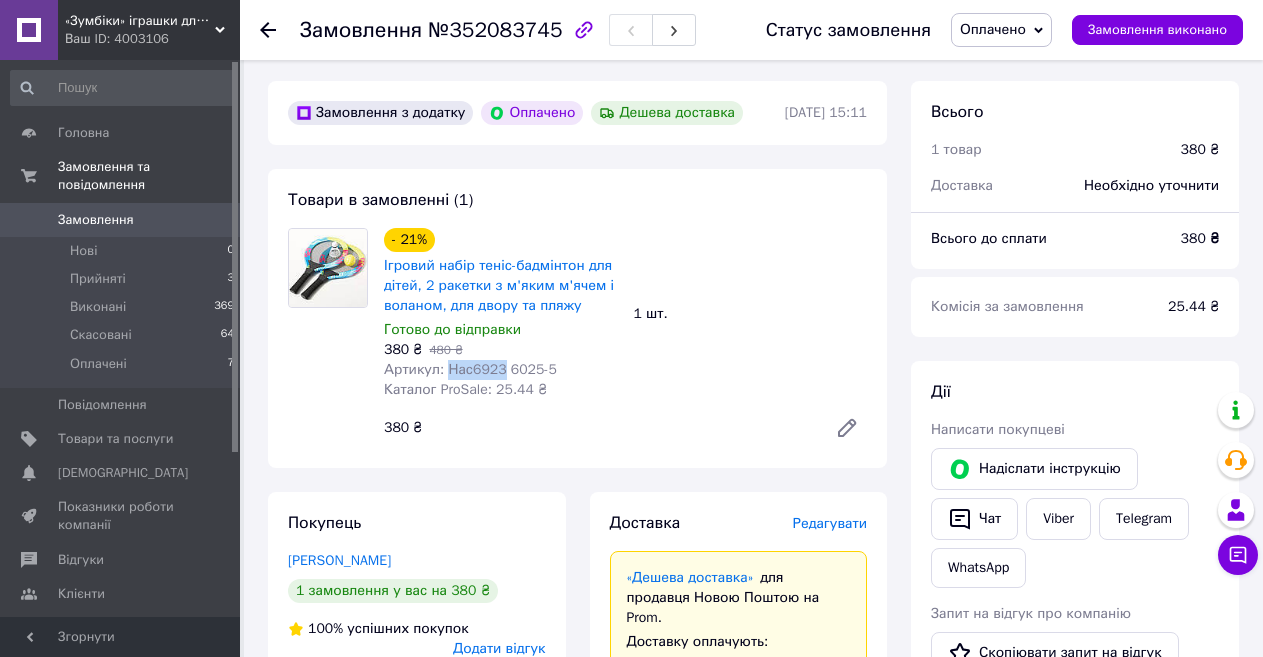 drag, startPoint x: 494, startPoint y: 367, endPoint x: 445, endPoint y: 364, distance: 49.09175 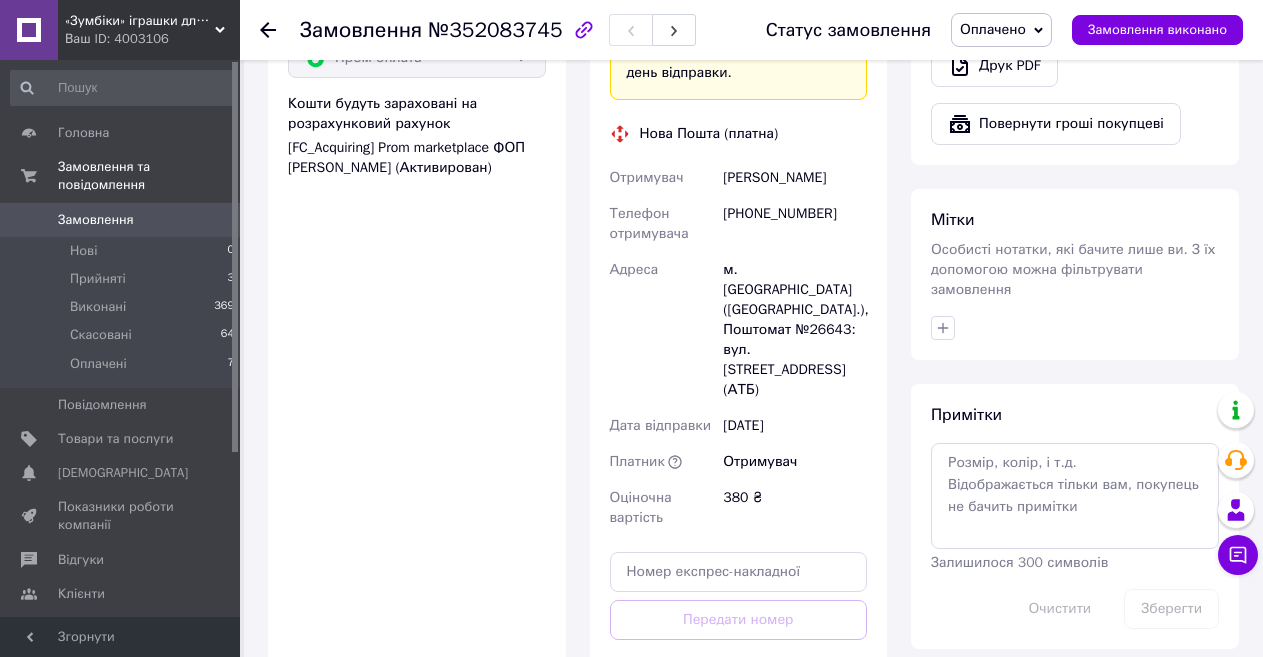 scroll, scrollTop: 1500, scrollLeft: 0, axis: vertical 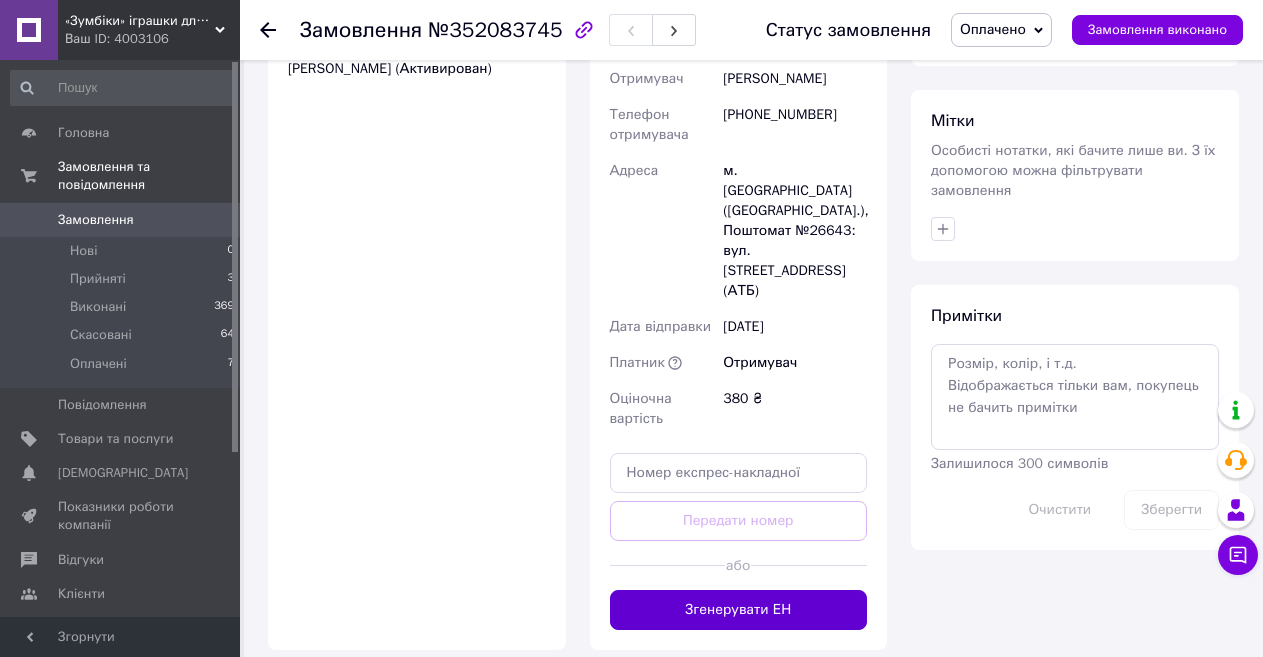 click on "Згенерувати ЕН" at bounding box center [739, 610] 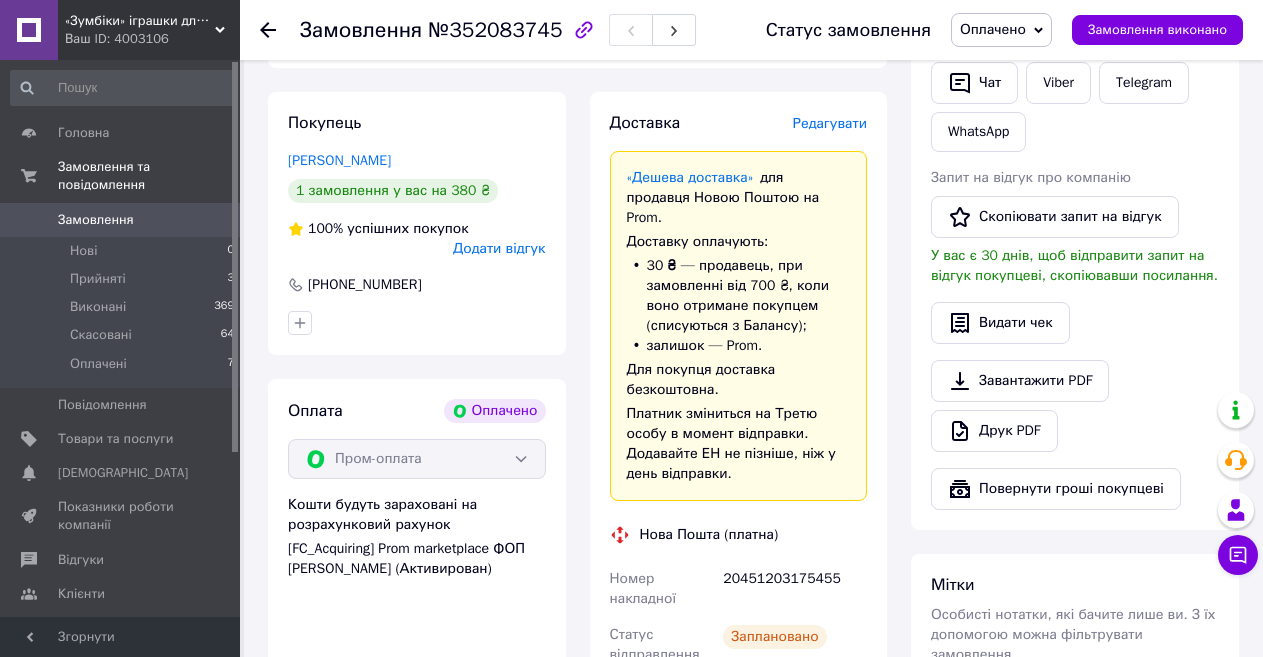 scroll, scrollTop: 700, scrollLeft: 0, axis: vertical 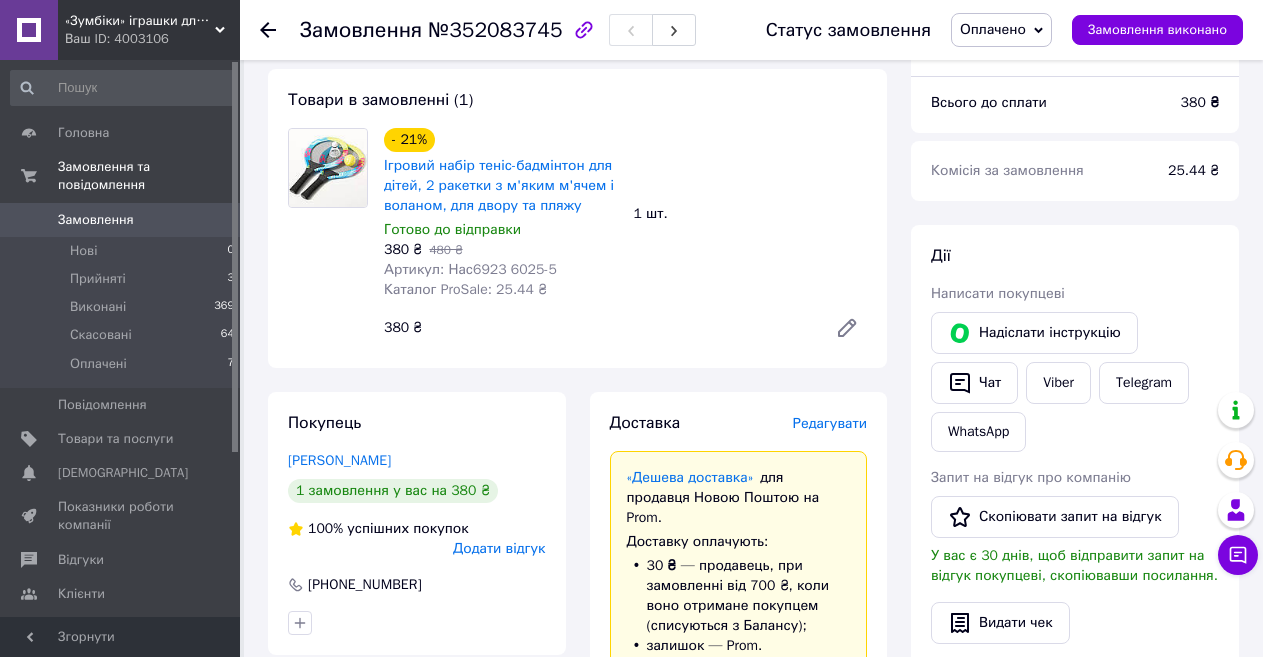 click on "380 ₴" at bounding box center (597, 328) 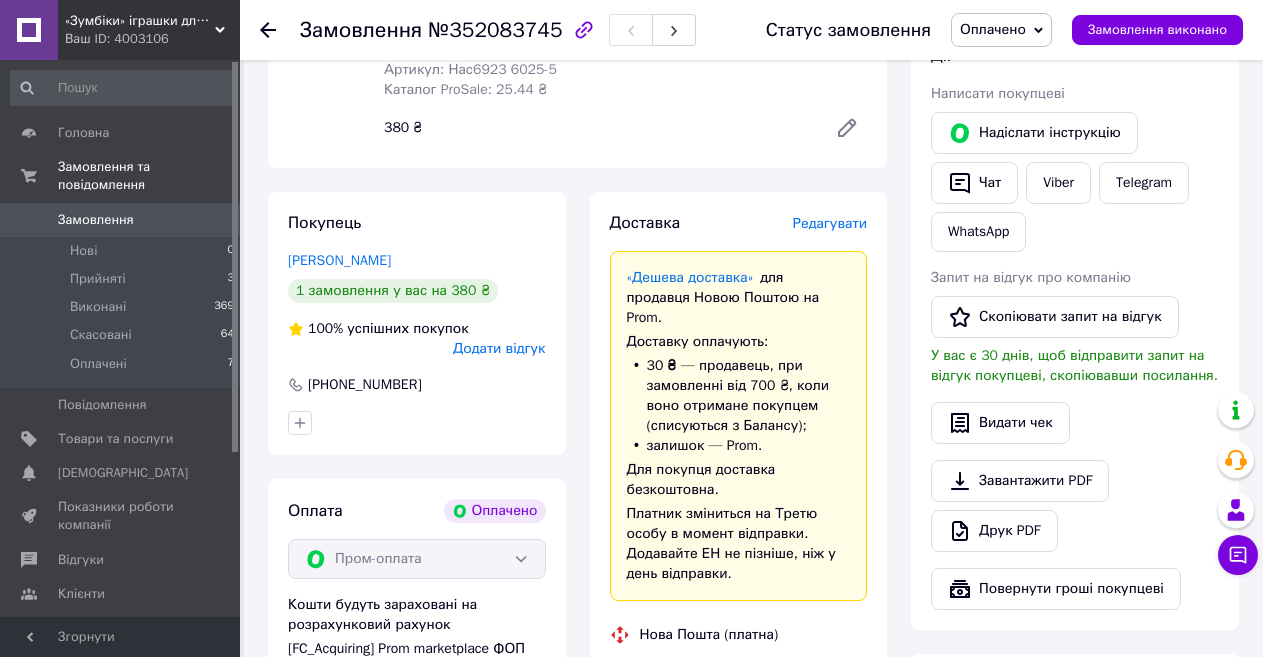 scroll, scrollTop: 1100, scrollLeft: 0, axis: vertical 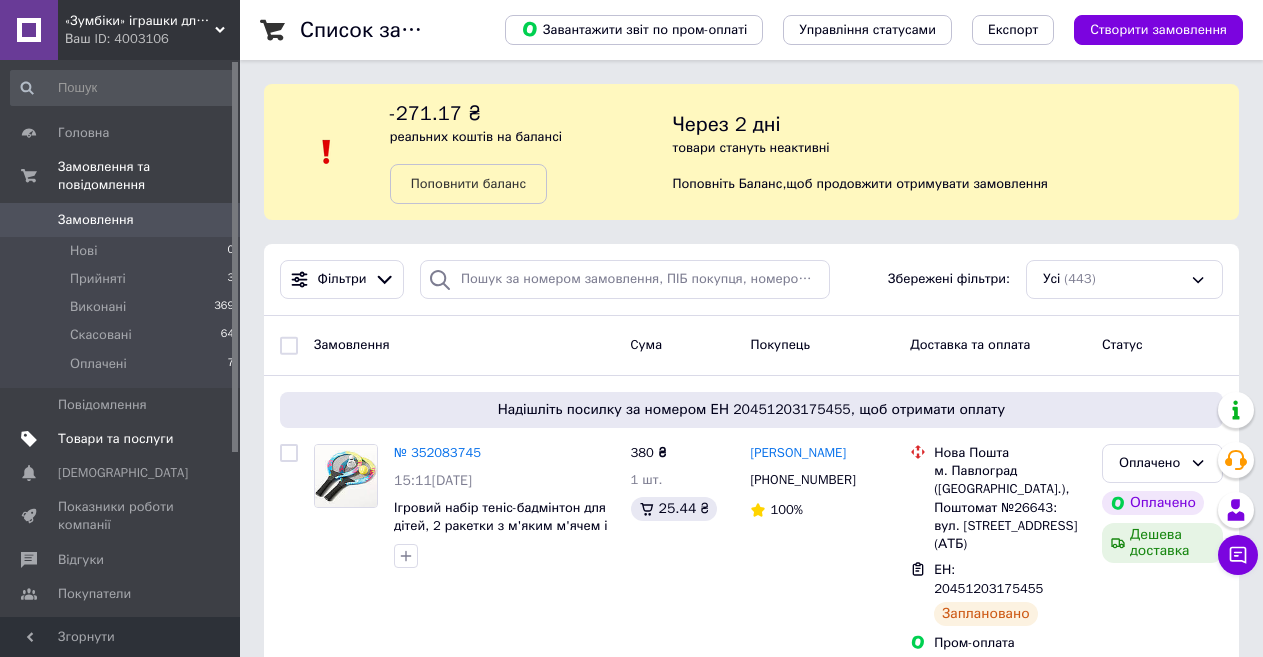 click on "Товари та послуги" at bounding box center [115, 439] 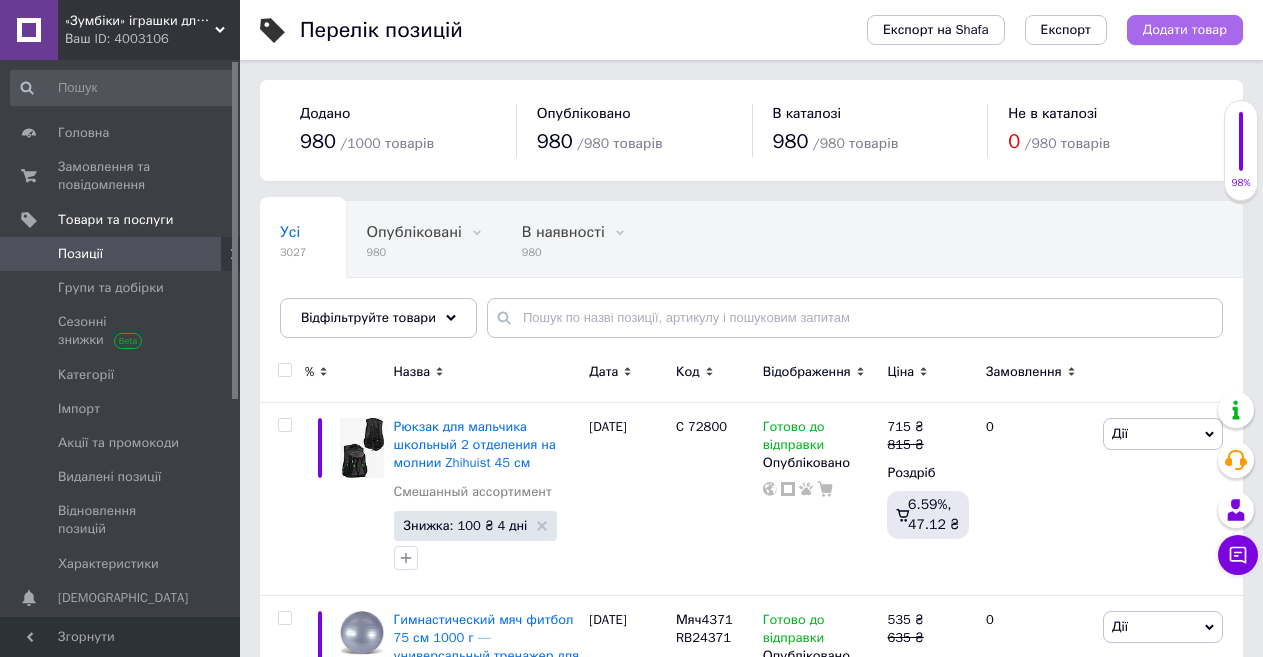 click on "Додати товар" at bounding box center (1185, 30) 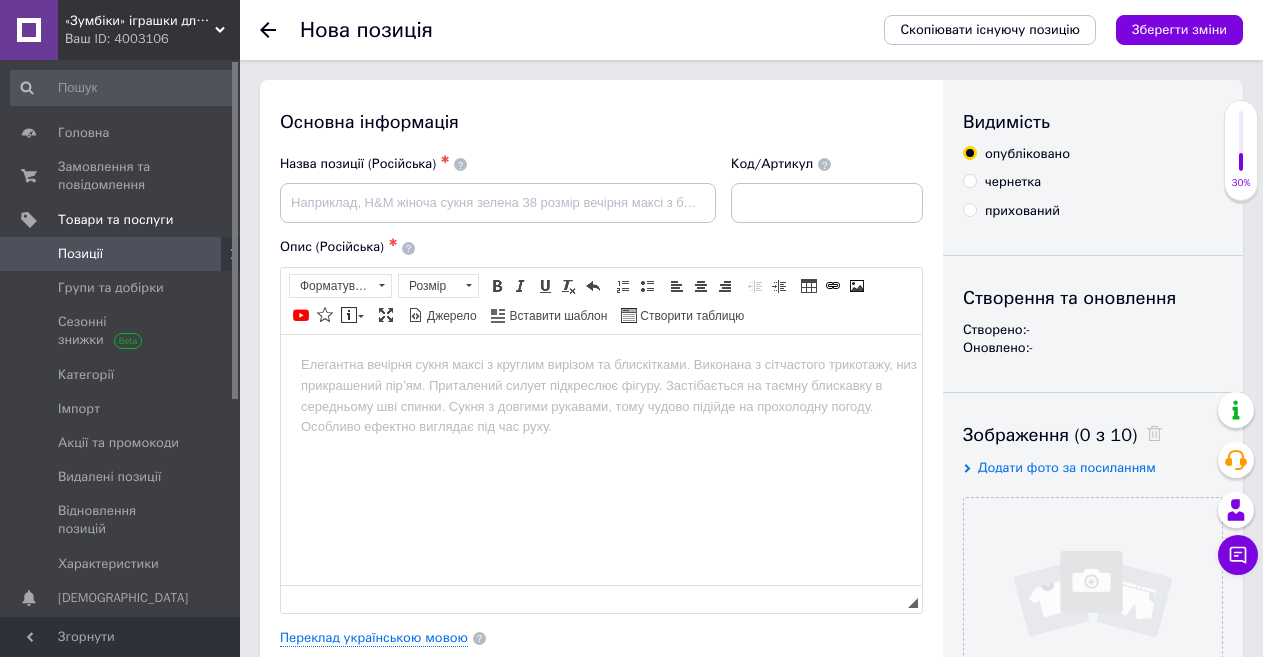 scroll, scrollTop: 0, scrollLeft: 0, axis: both 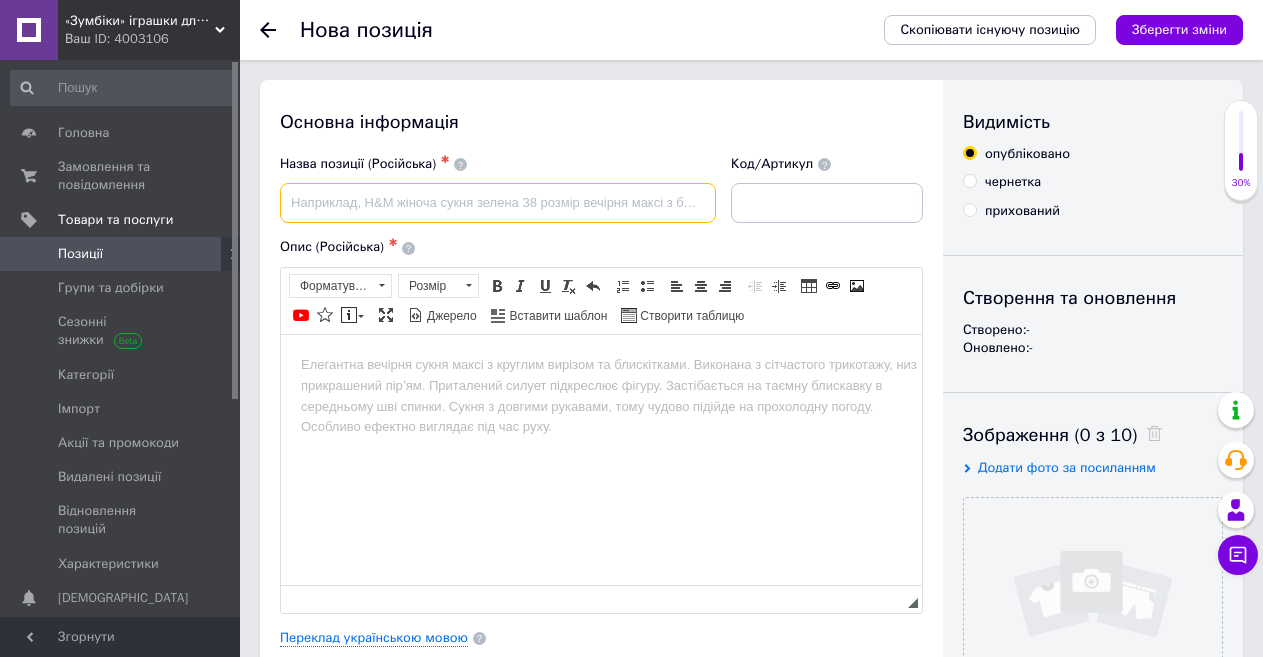 paste on "Набор раций-часов с цифровым дисплеем и фонариком: Аккумуляторные детские рации для мальчиков и девочек с USB" 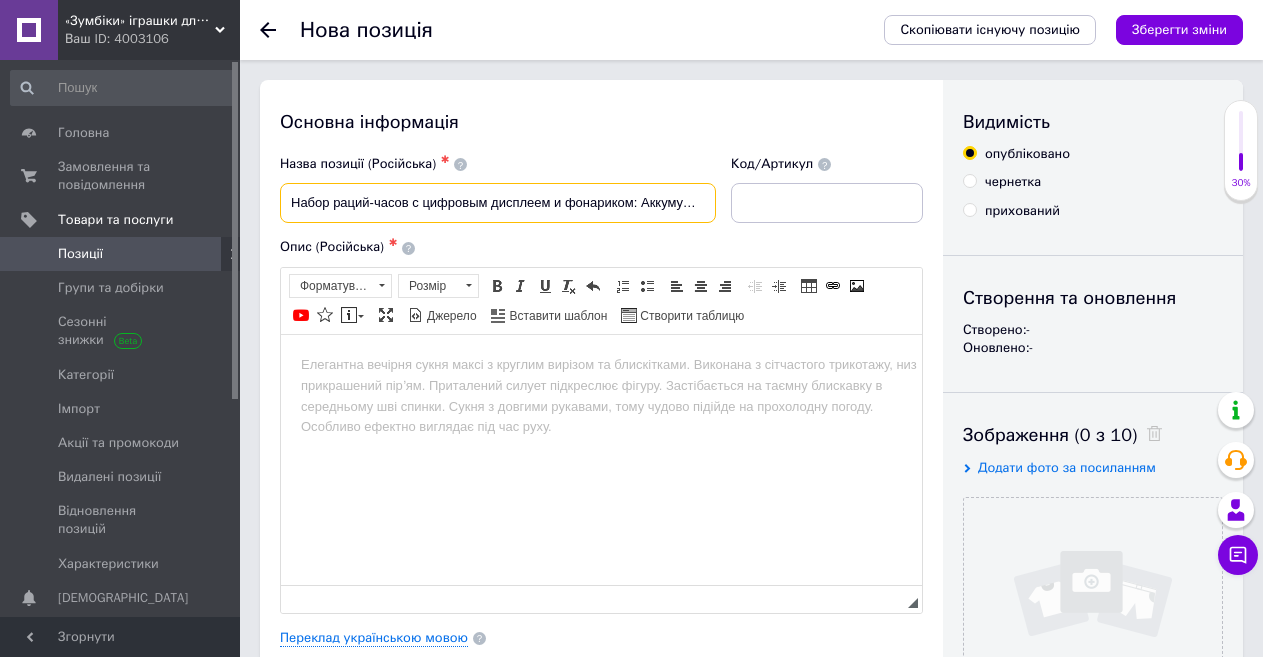 scroll, scrollTop: 0, scrollLeft: 328, axis: horizontal 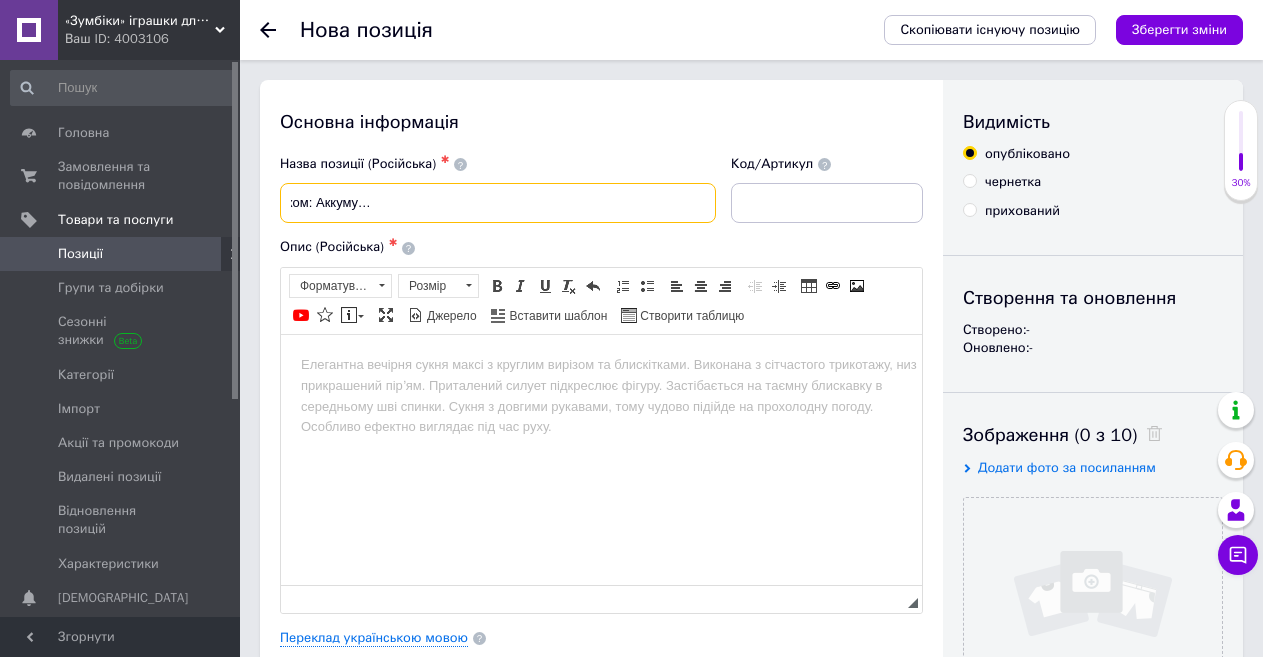type on "Набор раций-часов с цифровым дисплеем и фонариком: Аккумуляторные детские рации для мальчиков и девочек с USB" 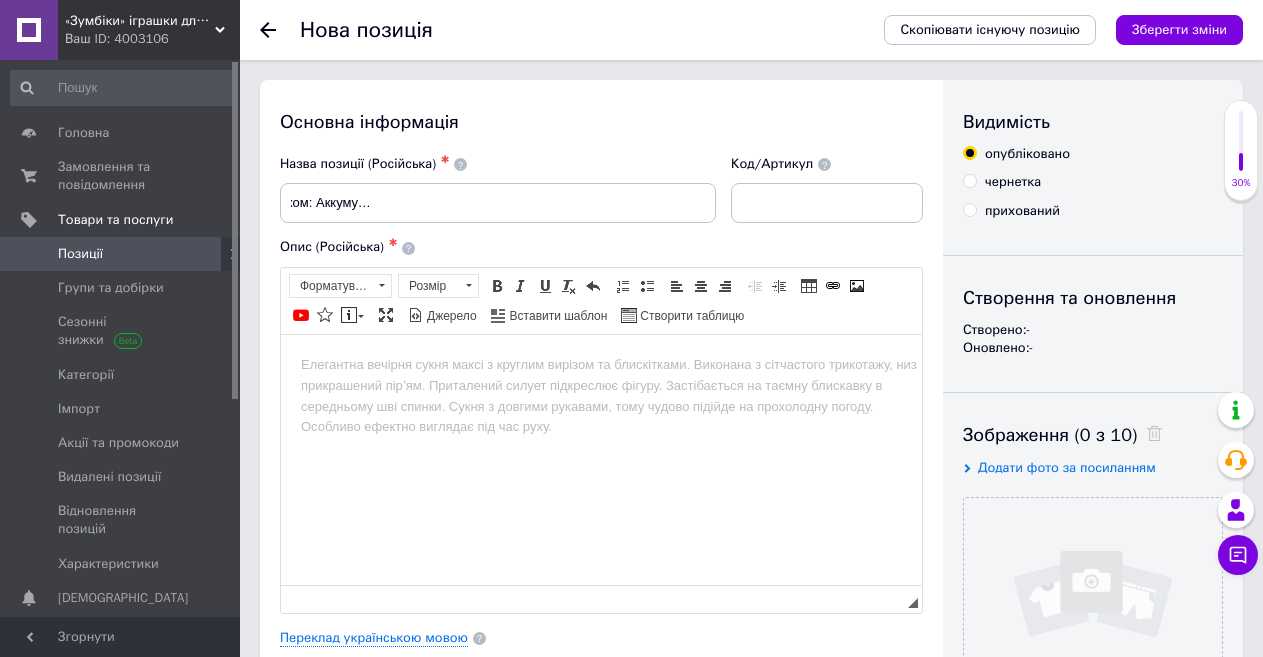 scroll, scrollTop: 0, scrollLeft: 0, axis: both 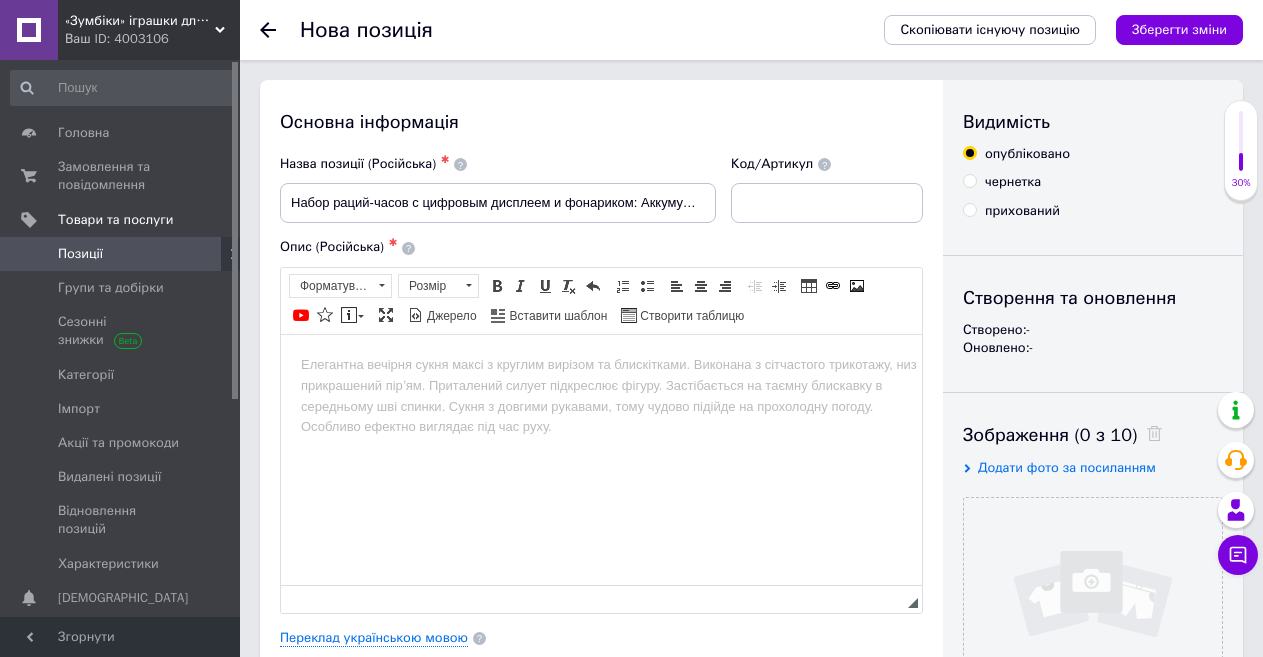 click on "Основна інформація" at bounding box center [601, 122] 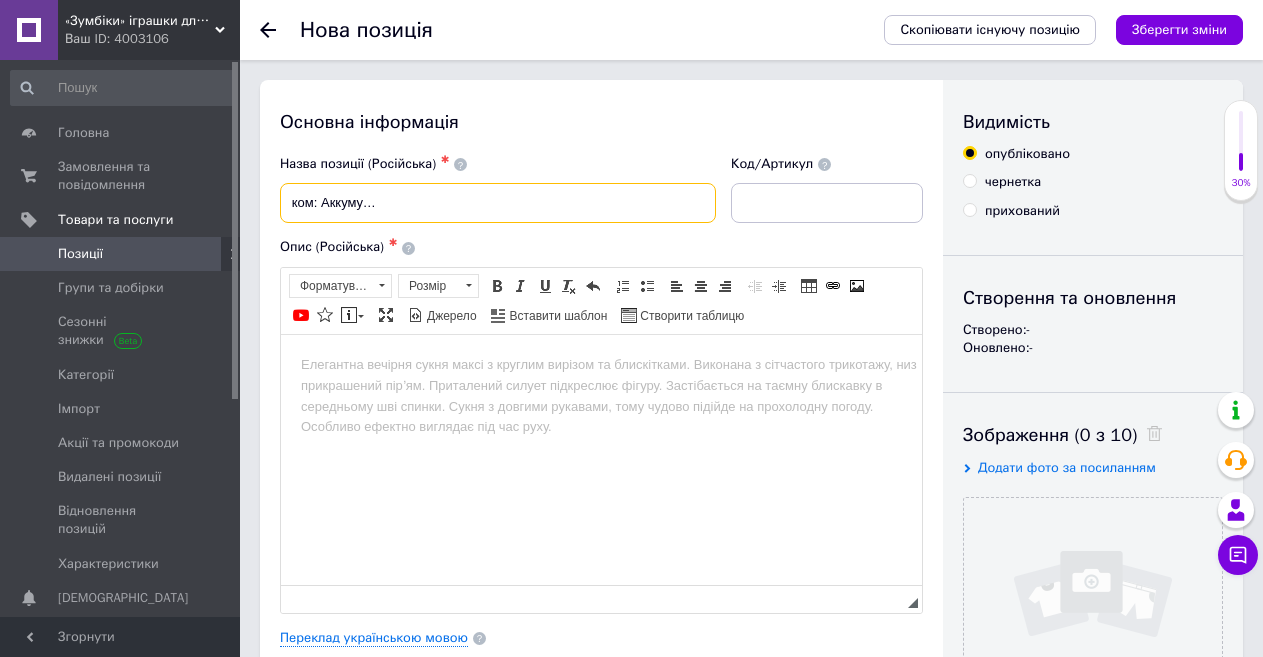 scroll, scrollTop: 0, scrollLeft: 329, axis: horizontal 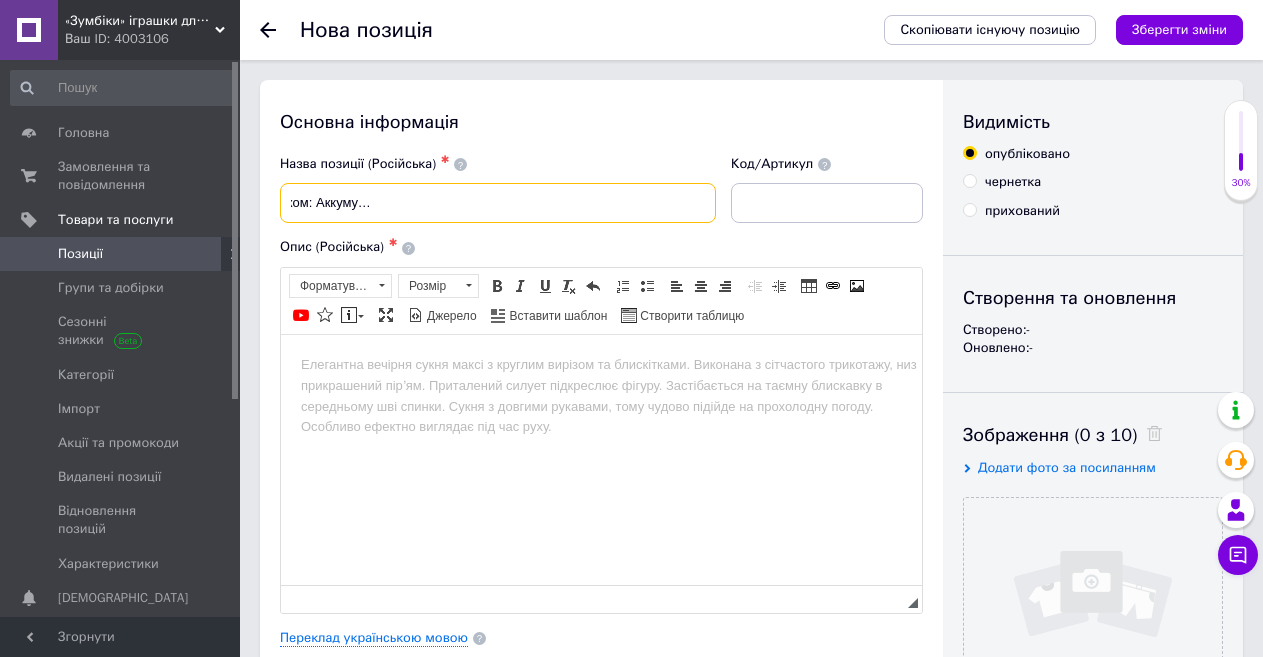 drag, startPoint x: 517, startPoint y: 199, endPoint x: 735, endPoint y: 214, distance: 218.51544 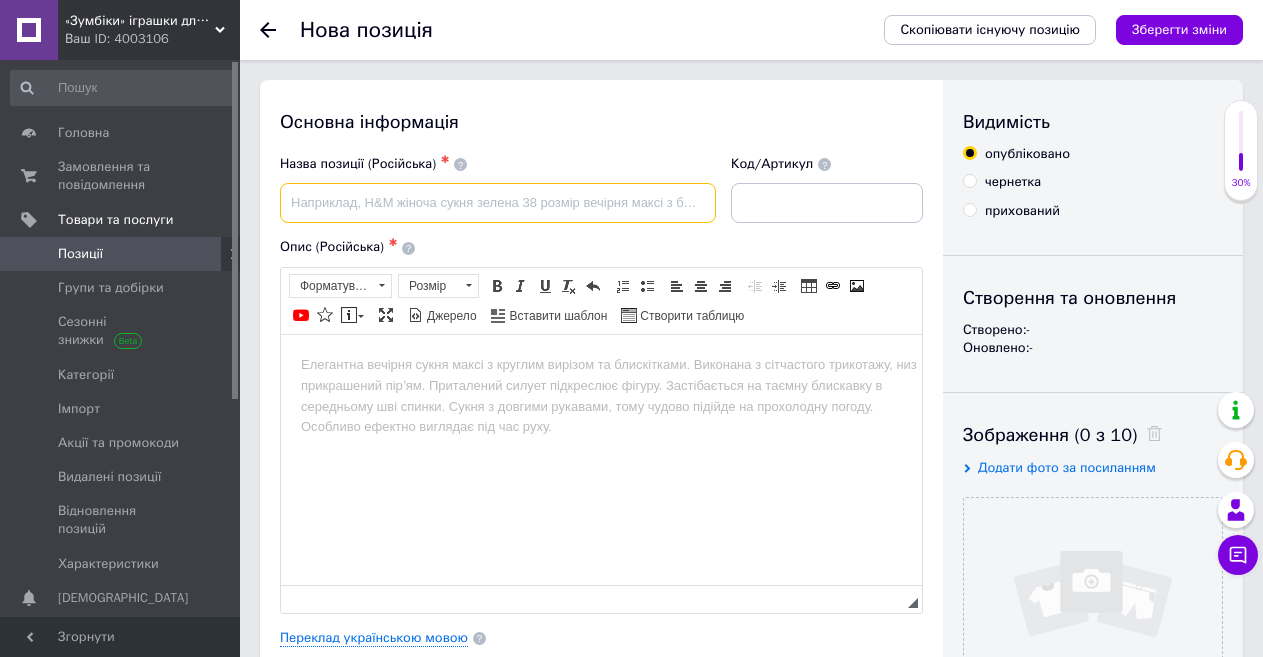 scroll, scrollTop: 0, scrollLeft: 0, axis: both 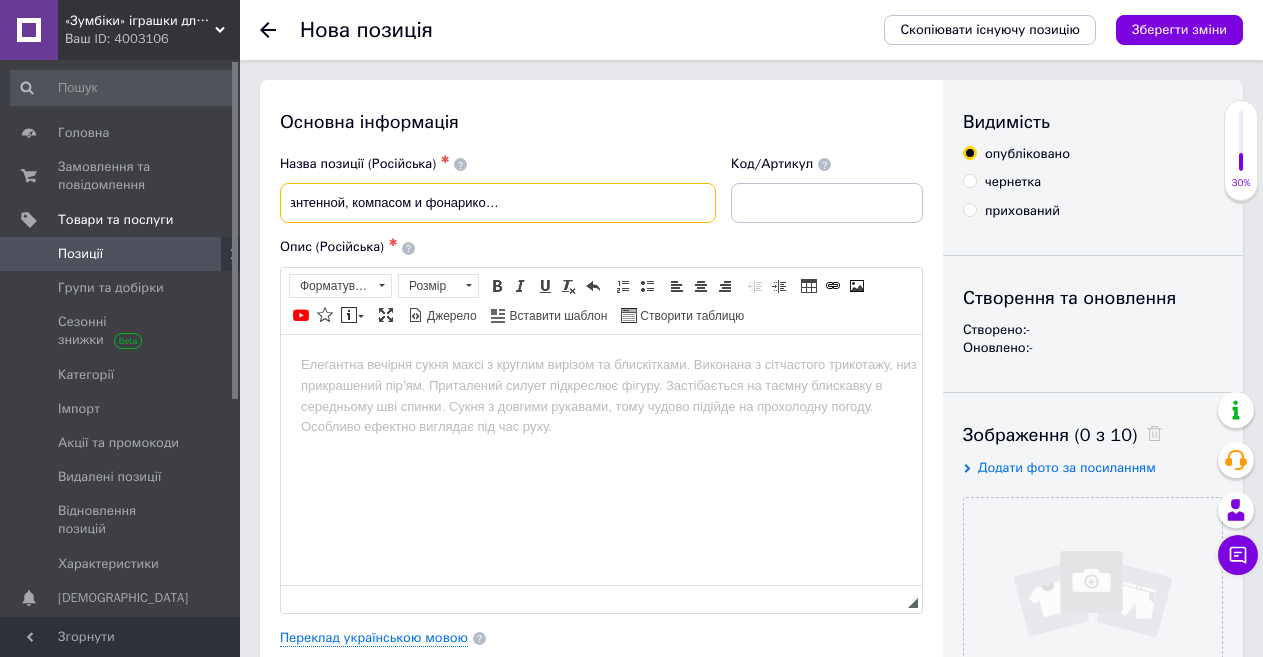 type on "Детские часы с функцией рации, антенной, компасом и фонариком, комплект из 2 штук, USB зарядка" 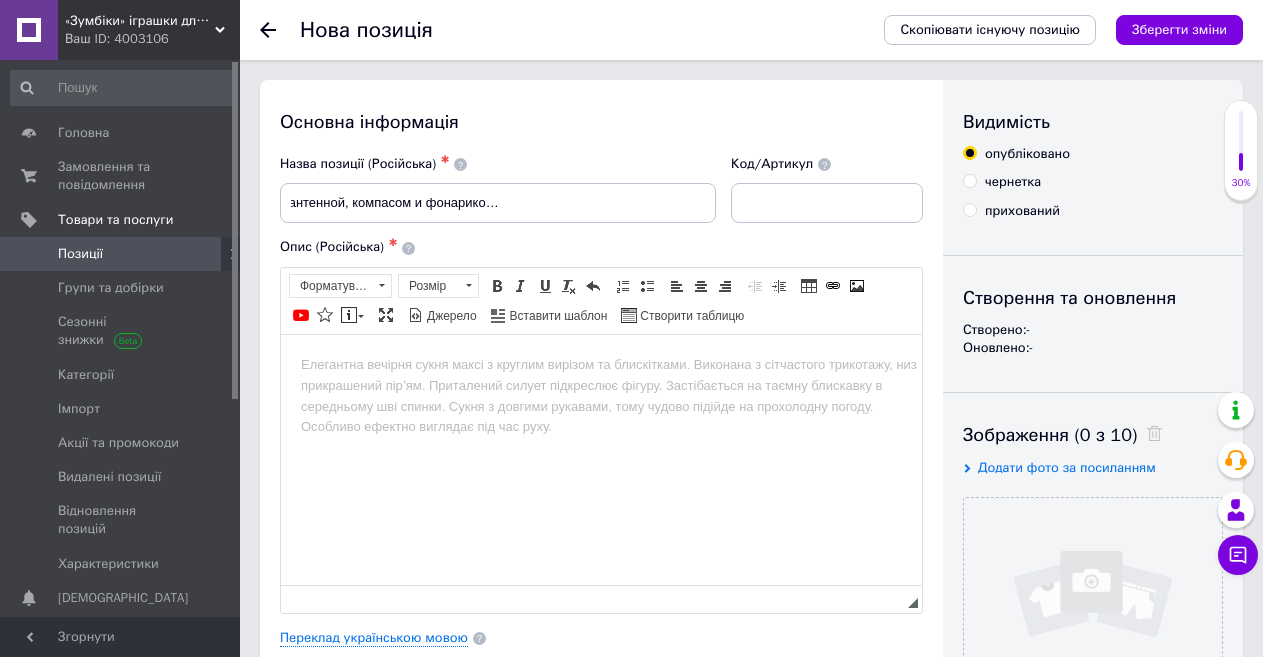 click on "Основна інформація" at bounding box center [601, 122] 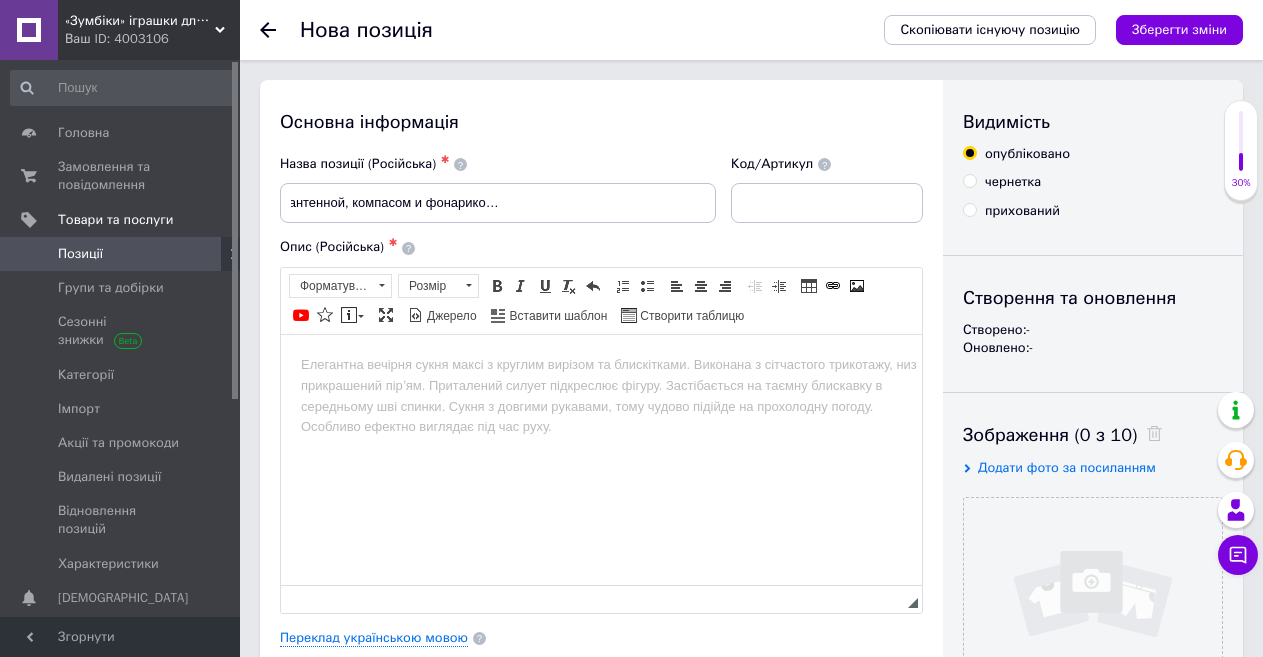 click on "Основна інформація" at bounding box center [601, 122] 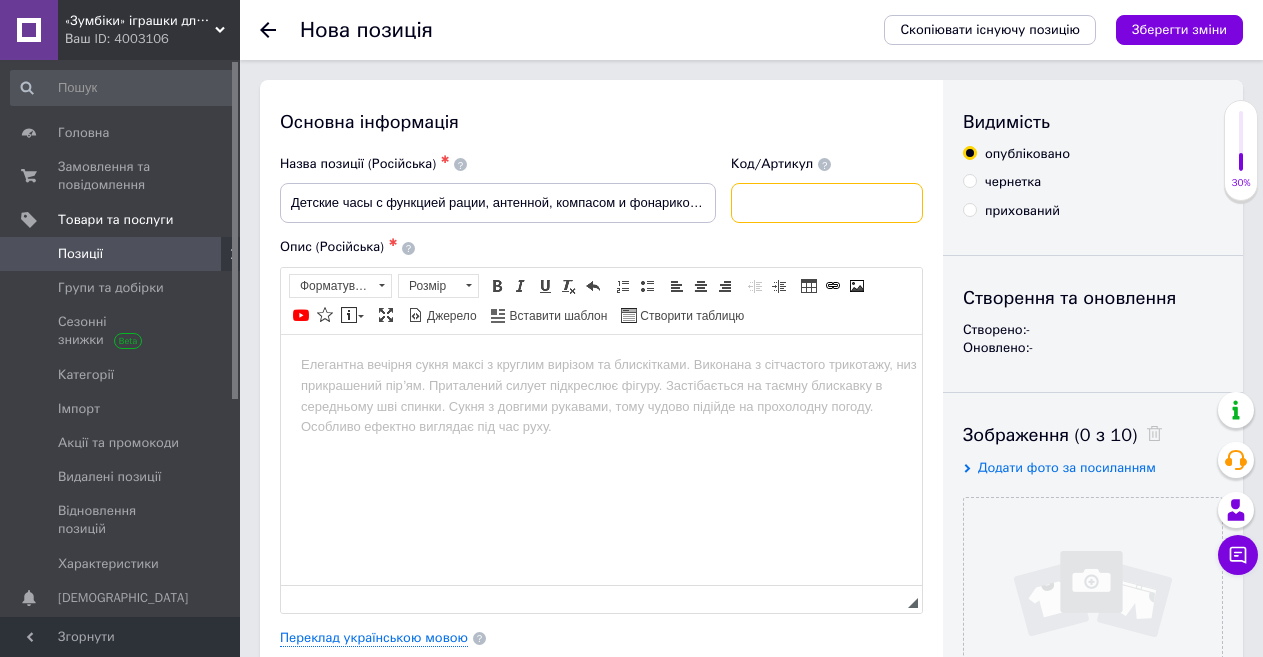 paste on "LZ 060" 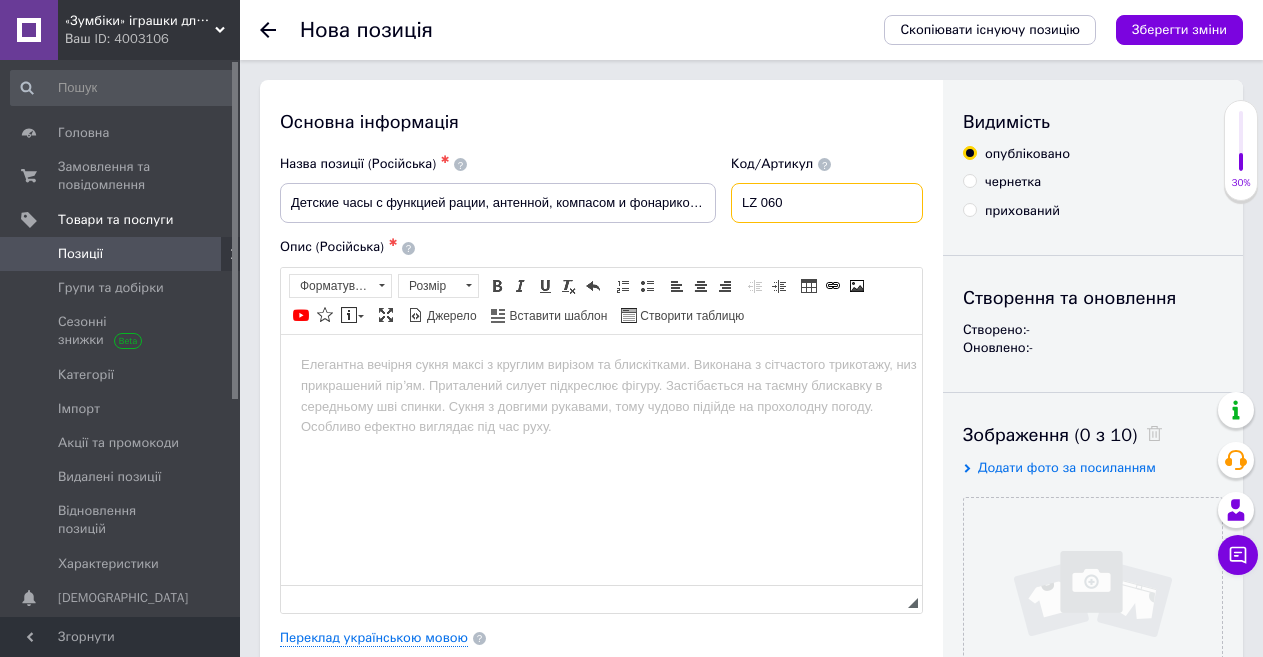 type on "LZ 060" 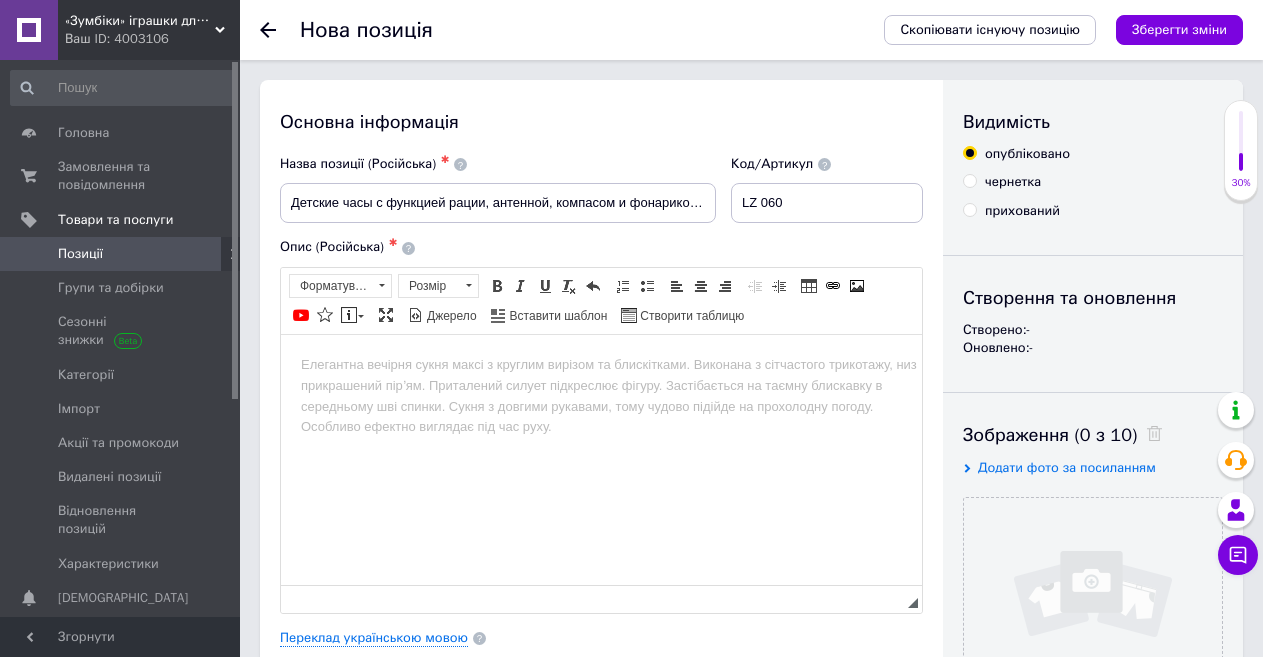 click at bounding box center [601, 364] 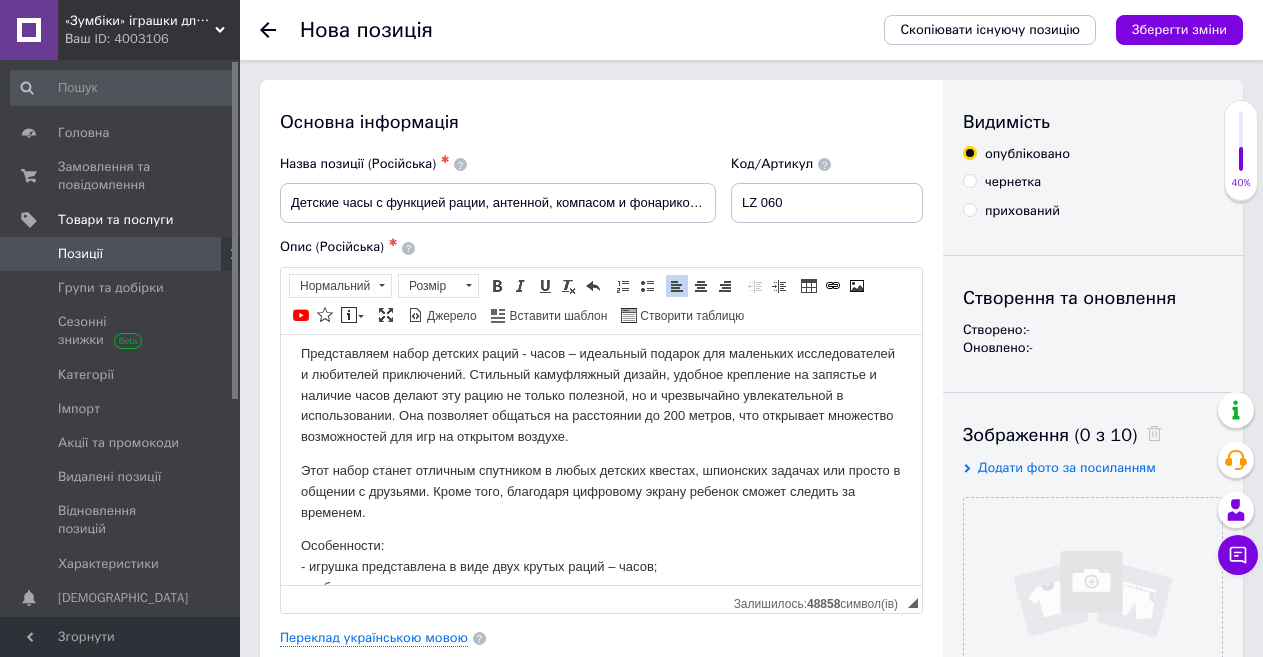 scroll, scrollTop: 0, scrollLeft: 0, axis: both 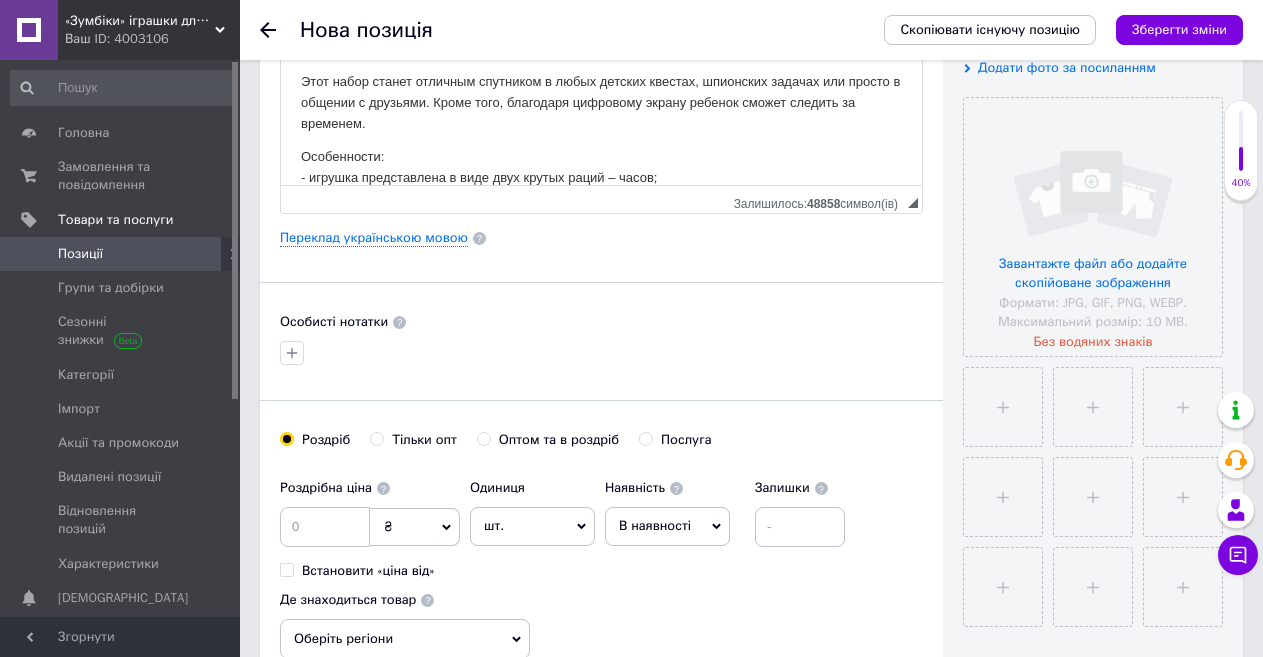 click at bounding box center [1093, 227] 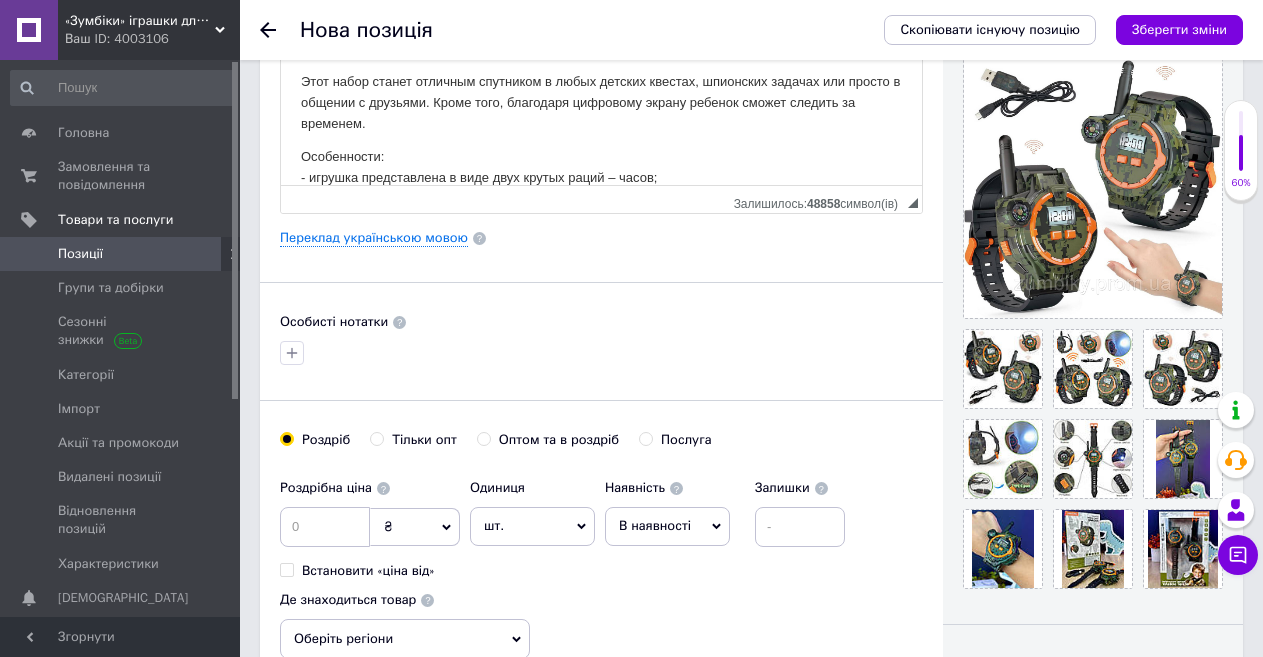 click at bounding box center (601, 353) 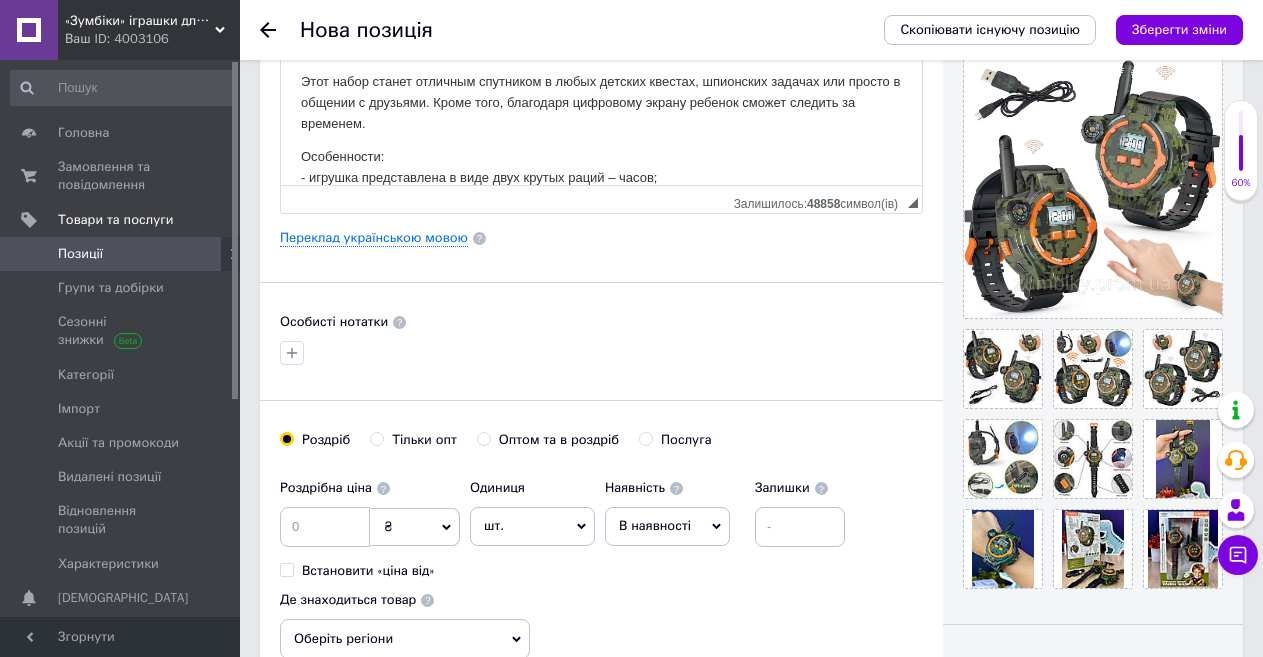 click on "В наявності" at bounding box center (667, 526) 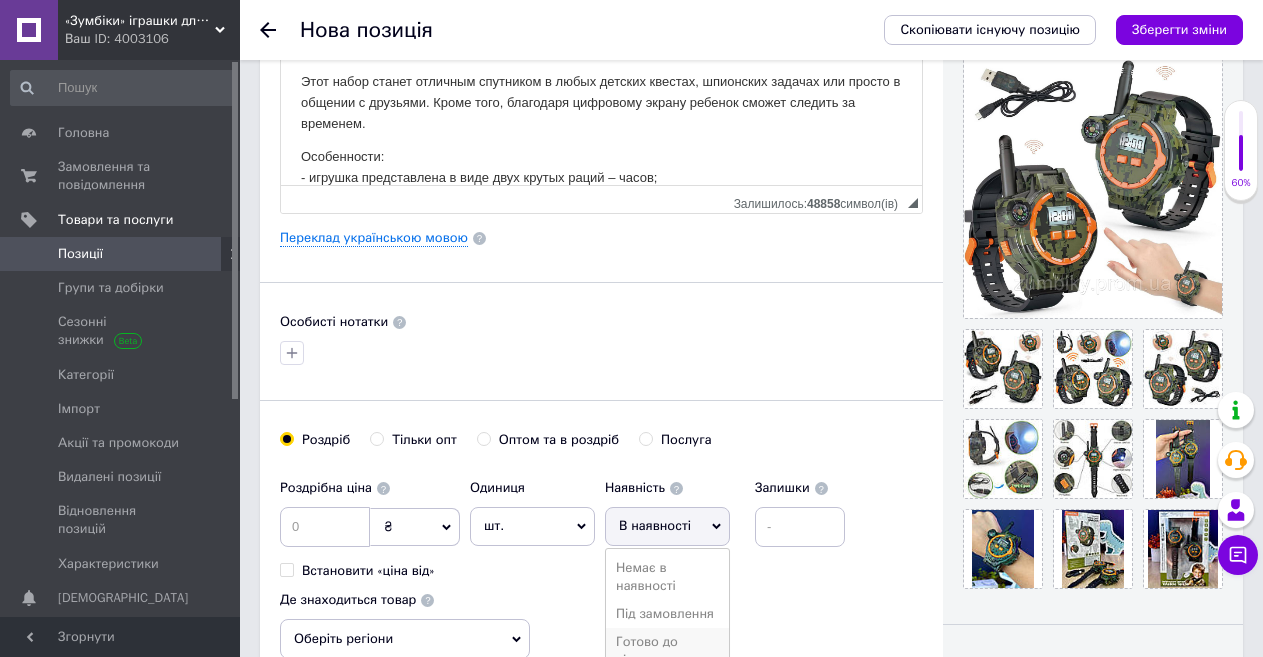 click on "Готово до відправки" at bounding box center (667, 651) 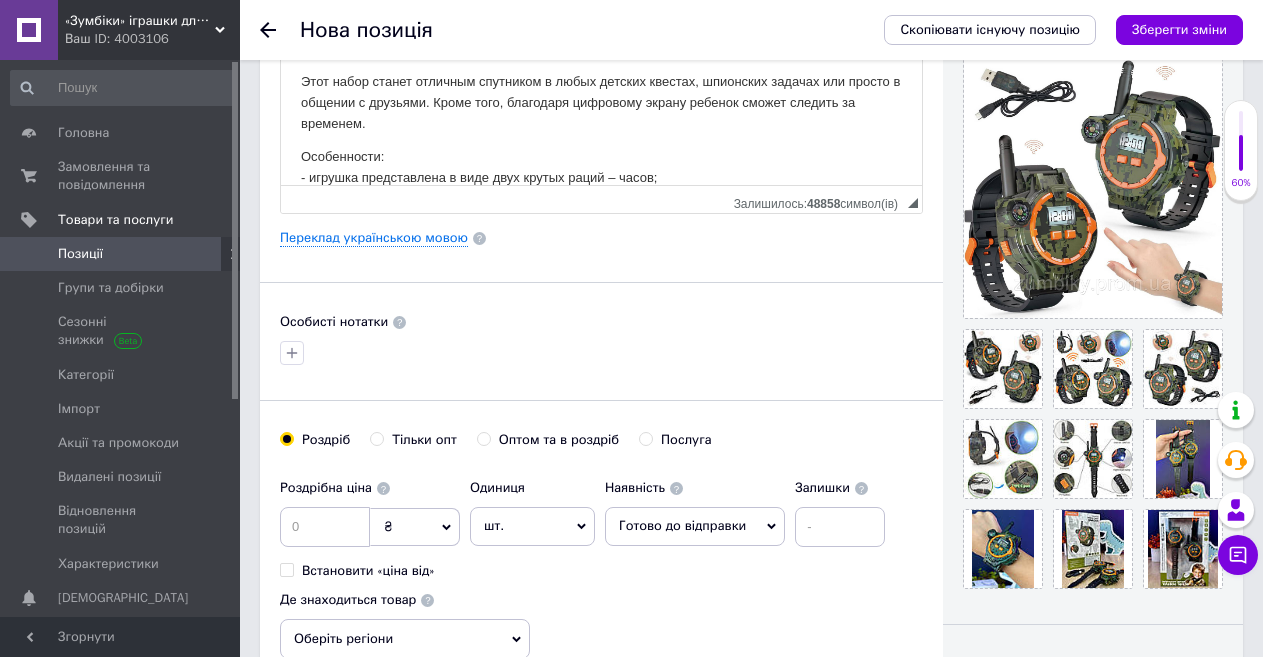 click on "Роздрібна ціна ₴ $ EUR CHF GBP ¥ PLN ₸ MDL HUF KGS CNY TRY KRW lei Встановити «ціна від» Одиниця шт. Популярне комплект упаковка кв.м пара м кг пог.м послуга т а автоцистерна ампула б балон банка блістер бобіна бочка бут бухта в ват виїзд відро г г га година гр/кв.м гігакалорія д дав два місяці день доба доза є єврокуб з зміна к кВт каністра карат кв.дм кв.м кв.см кв.фут квартал кг кг/кв.м км колесо комплект коробка куб.дм куб.м л л лист м м мВт мл мм моток місяць мішок н набір номер о об'єкт од. п палетомісце пара партія пач пог.м послуга посівна одиниця птахомісце півроку пігулка р 1" at bounding box center (601, 564) 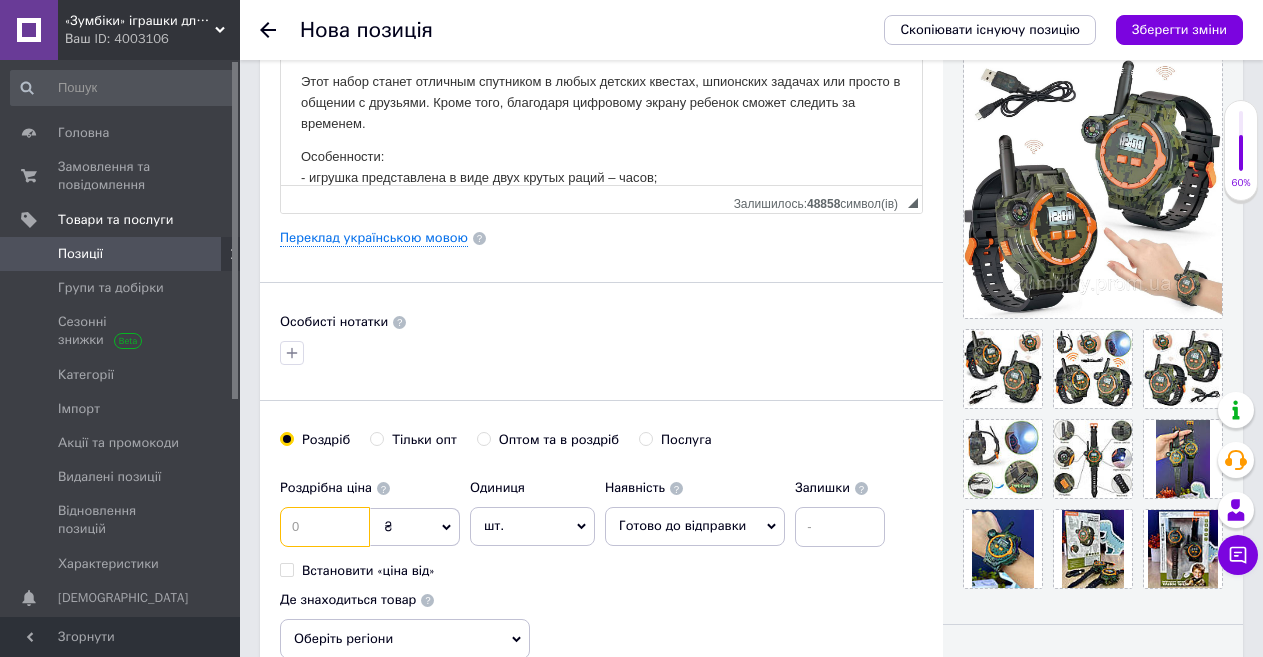paste on "690" 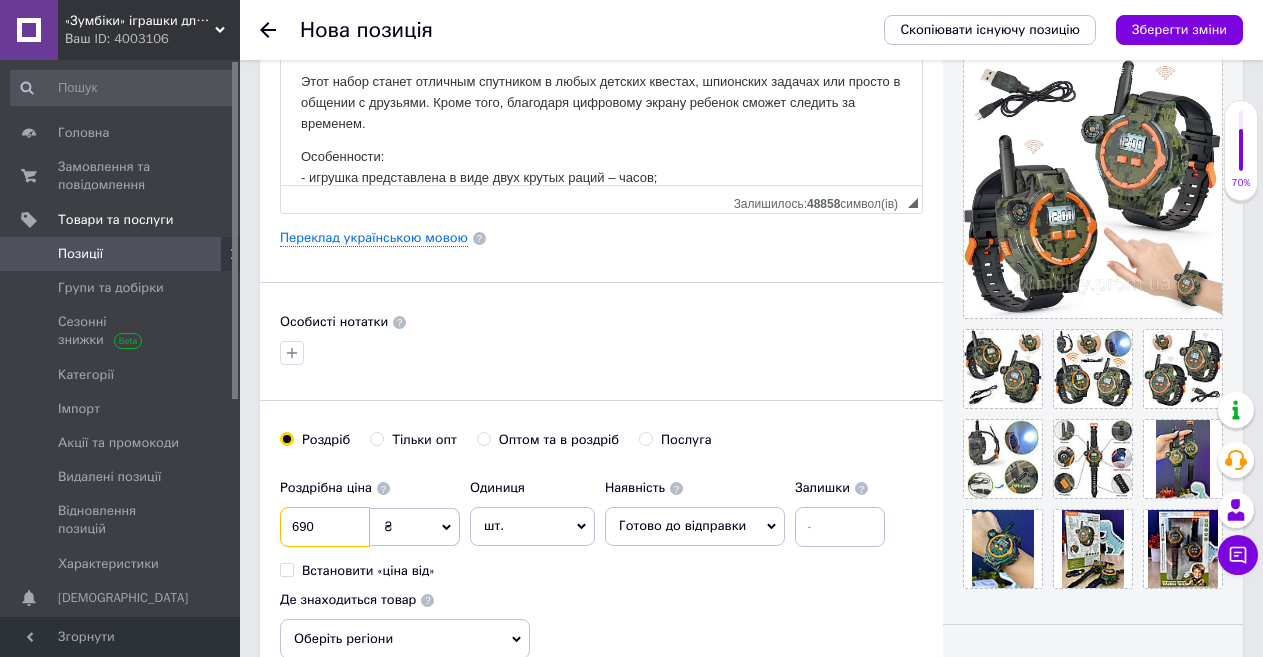 type on "690" 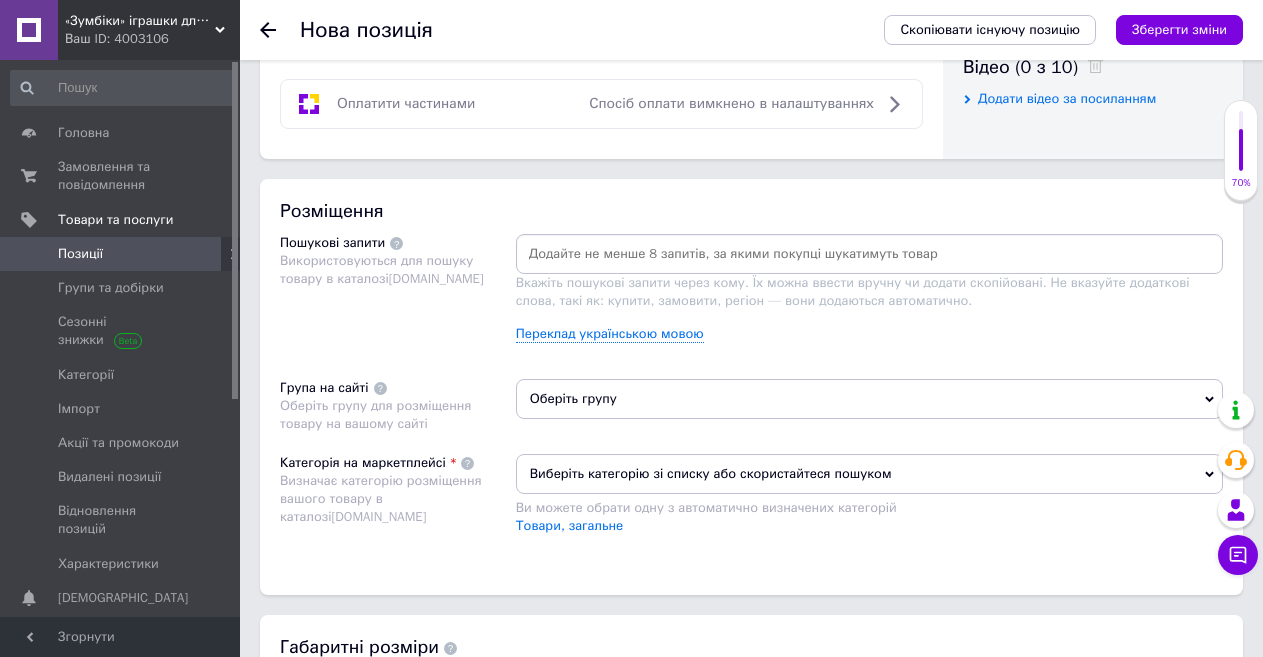 scroll, scrollTop: 1100, scrollLeft: 0, axis: vertical 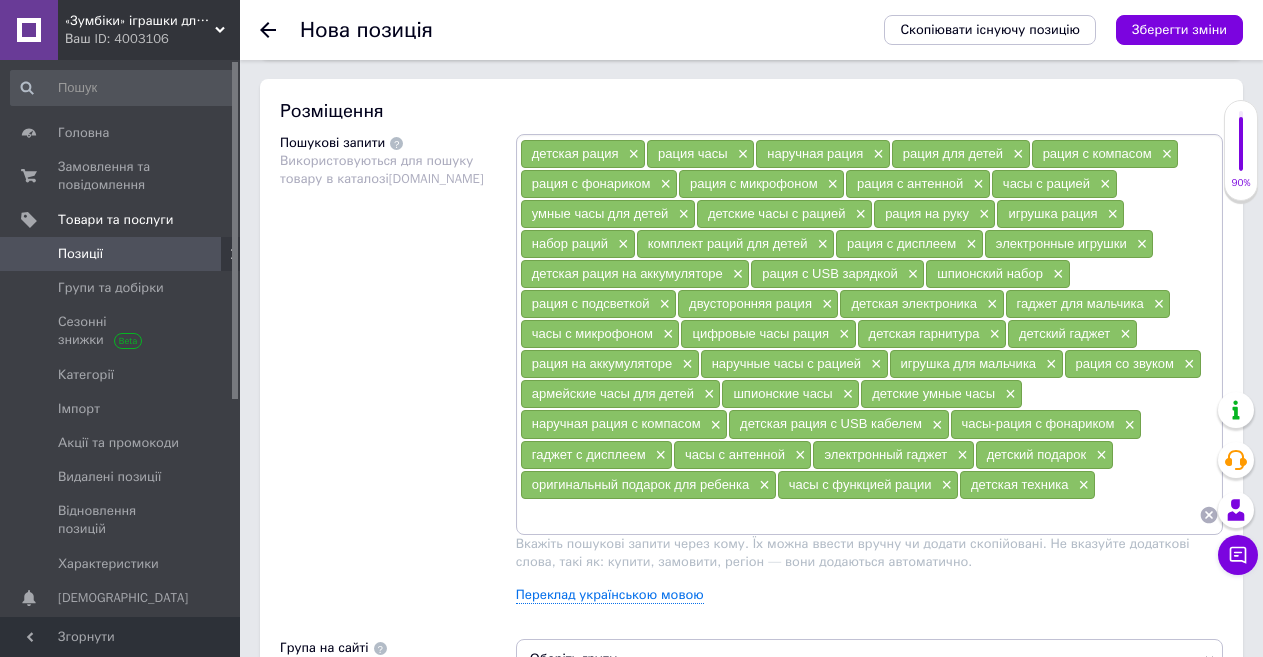 click on "Пошукові запити Використовуються для пошуку товару в каталозі  Prom.ua" at bounding box center (398, 376) 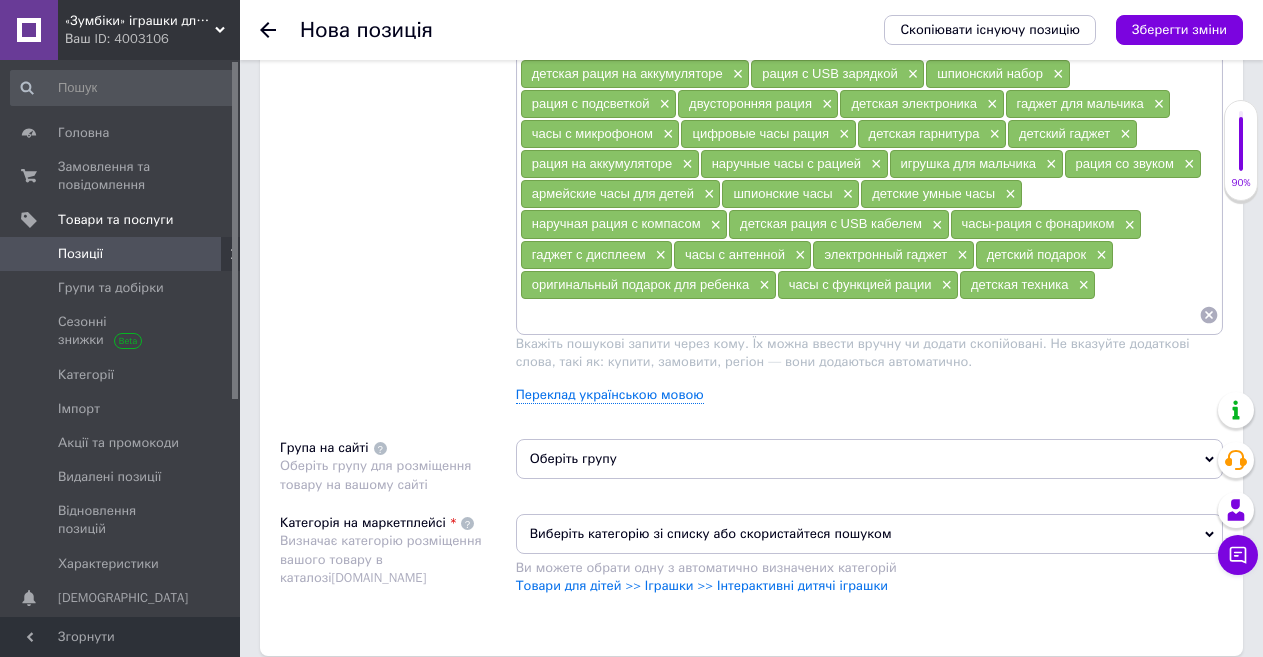 scroll, scrollTop: 1600, scrollLeft: 0, axis: vertical 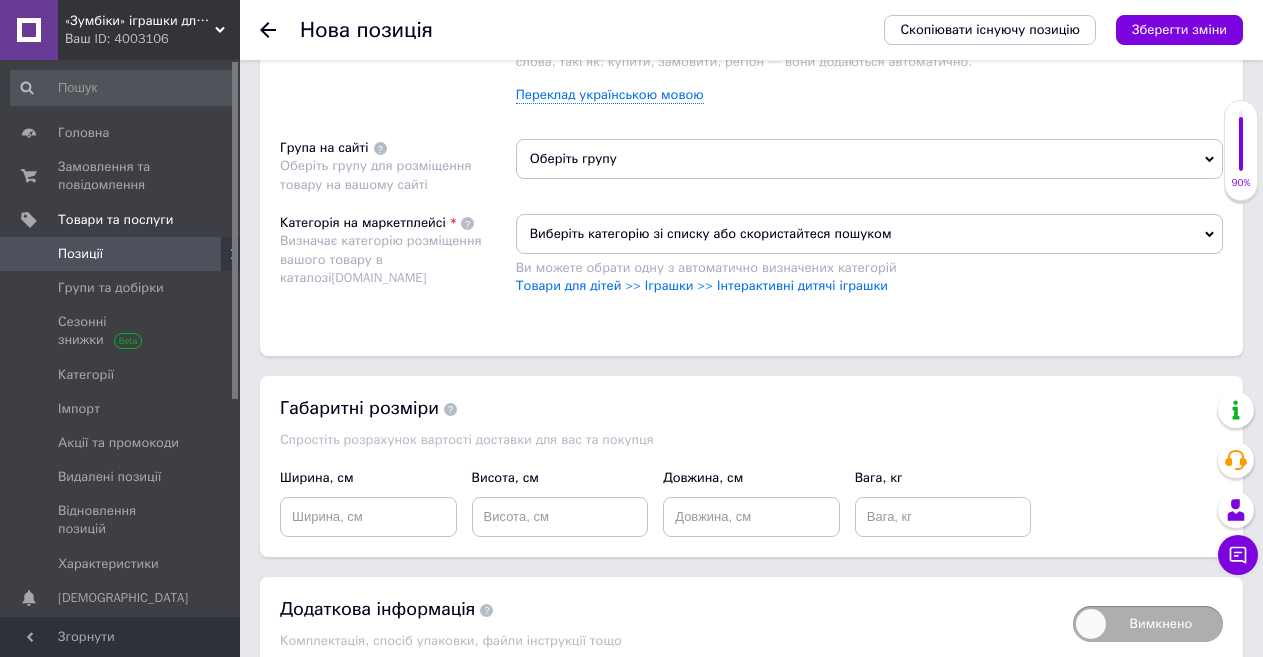 click on "Оберіть групу" at bounding box center (869, 159) 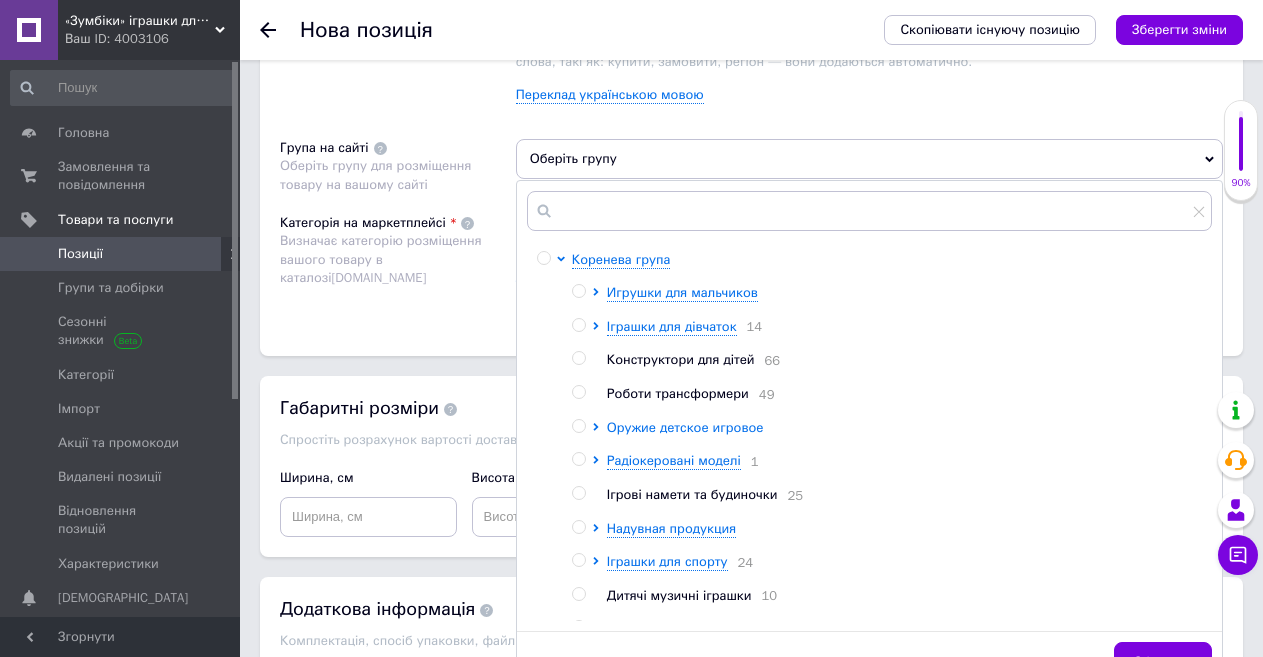 click 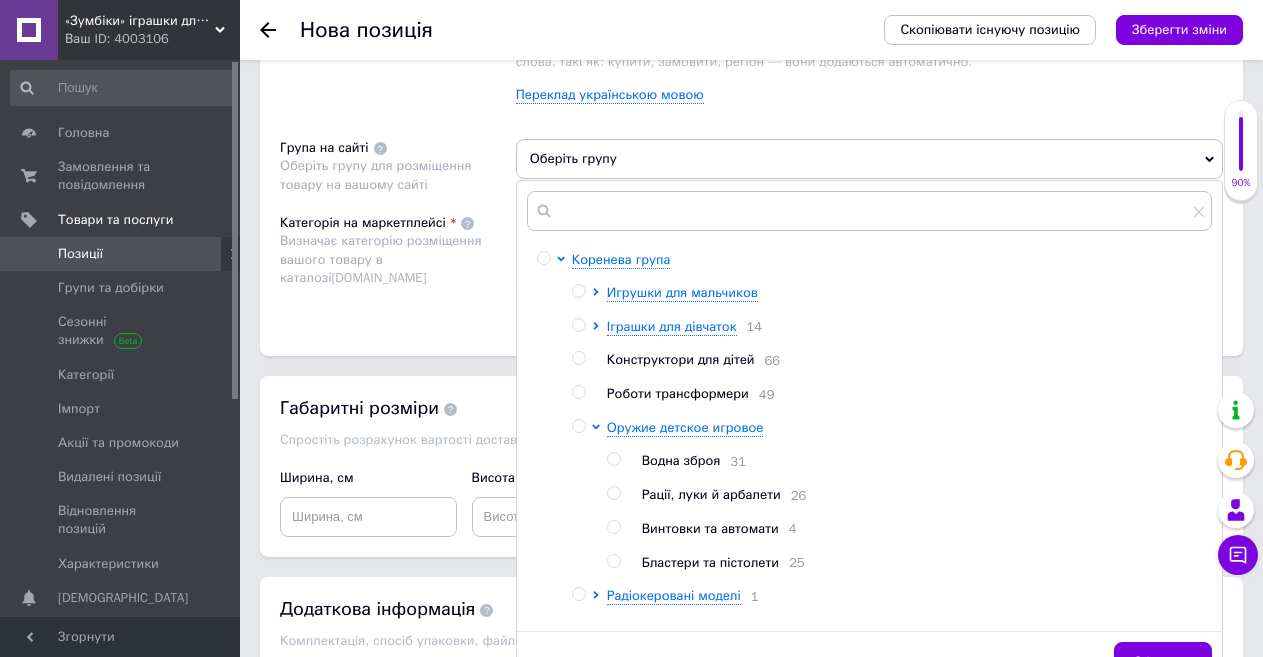 click at bounding box center [613, 493] 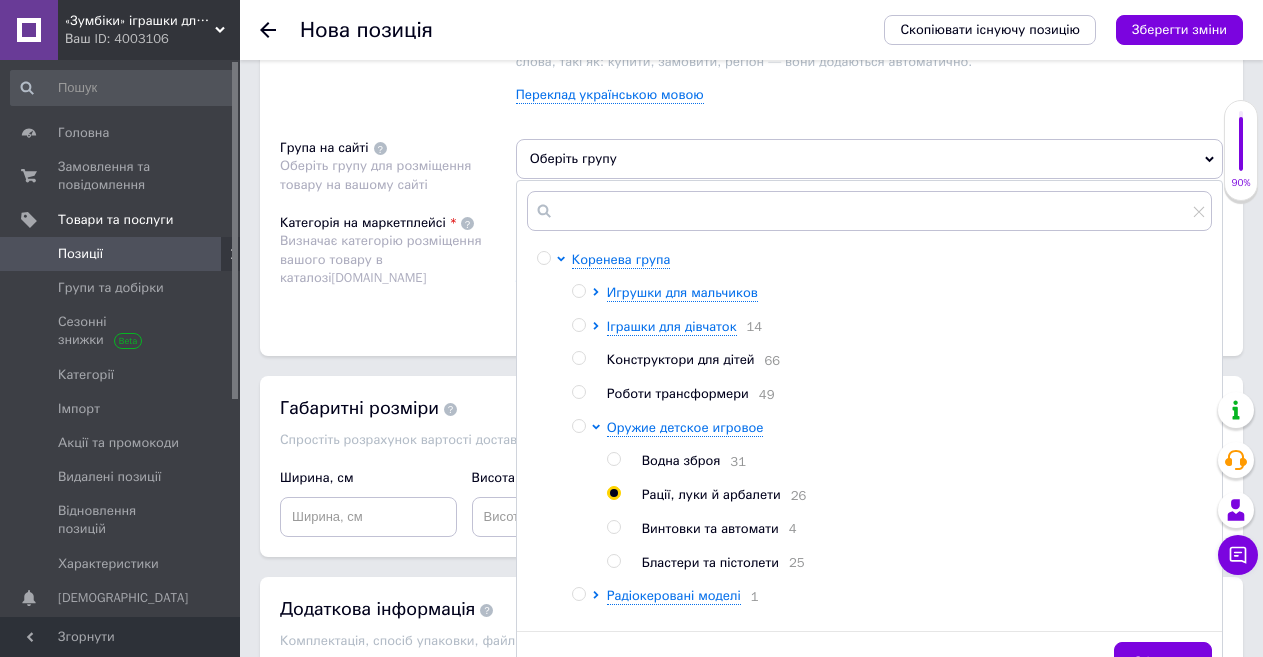 radio on "true" 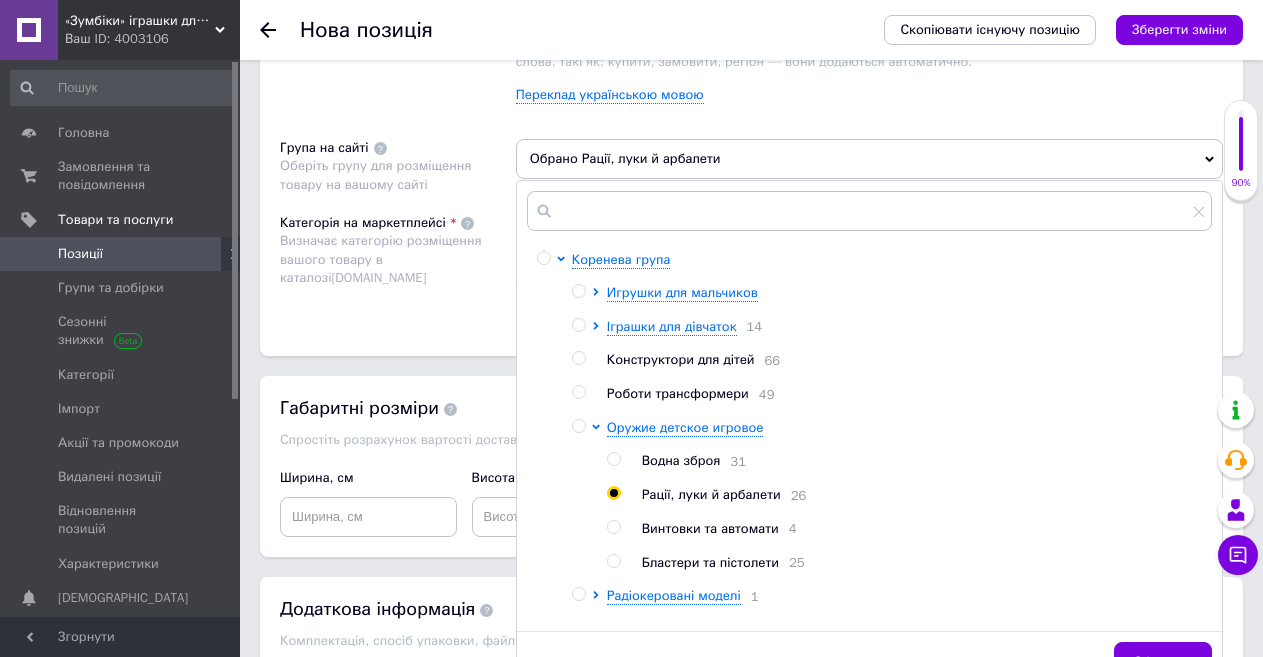 click on "Розміщення Пошукові запити Використовуються для пошуку товару в каталозі  Prom.ua детская рация × рация часы × наручная рация × рация для детей × рация с компасом × рация с фонариком × рация с микрофоном × рация с антенной × часы с рацией × умные часы для детей × детские часы с рацией × рация на руку × игрушка рация × набор раций × комплект раций для детей × рация с дисплеем × электронные игрушки × детская рация на аккумуляторе × рация с USB зарядкой × шпионский набор × рация с подсветкой × двусторонняя рация × детская электроника × гаджет для мальчика × × × × × ×" at bounding box center (751, -33) 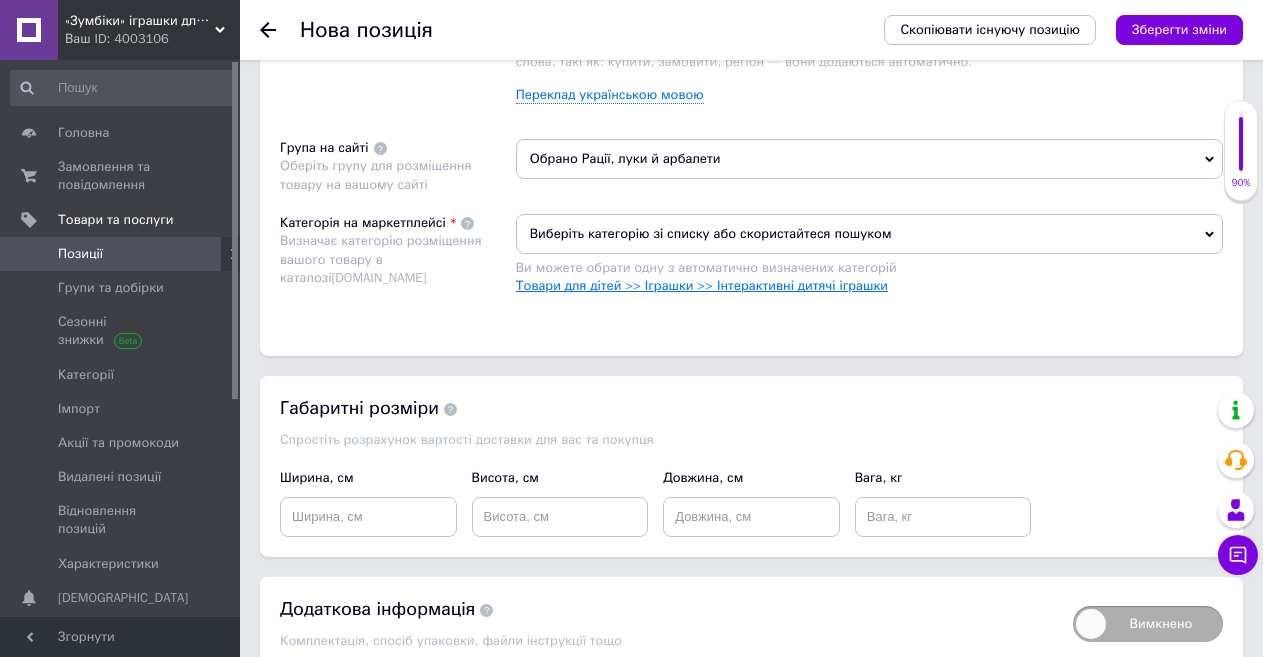 click on "Товари для дітей >> Іграшки >> Інтерактивні дитячі іграшки" at bounding box center [702, 285] 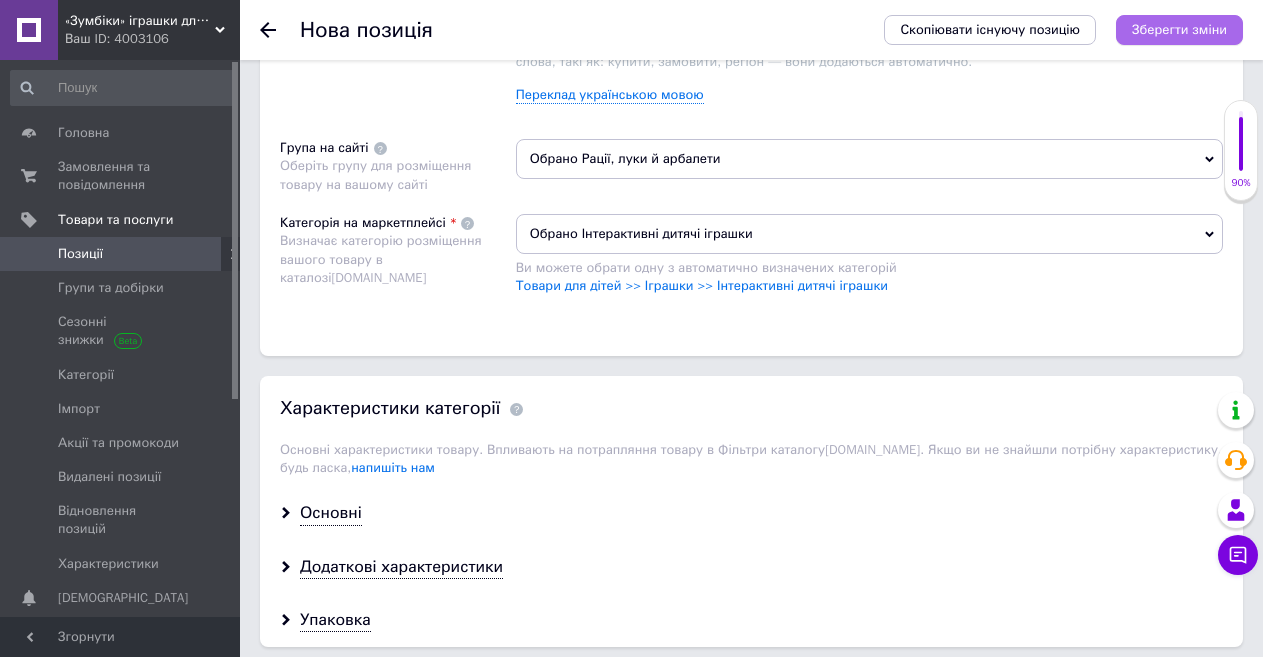 click on "Зберегти зміни" at bounding box center (1179, 29) 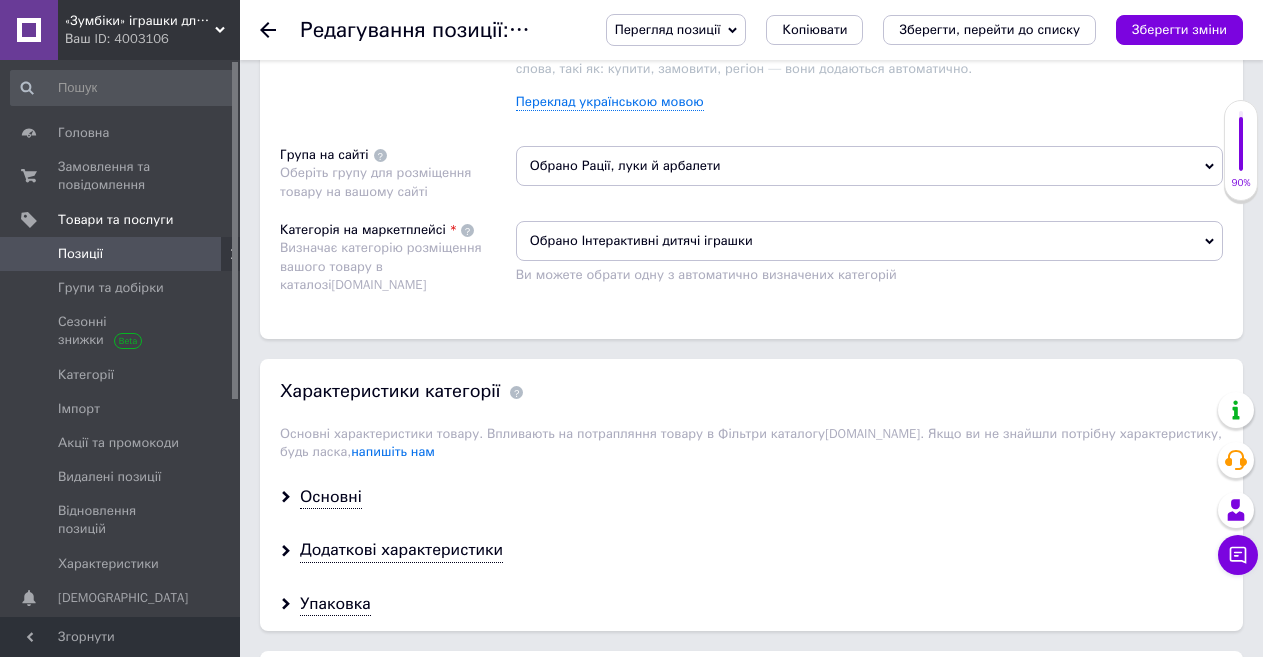 scroll, scrollTop: 1800, scrollLeft: 0, axis: vertical 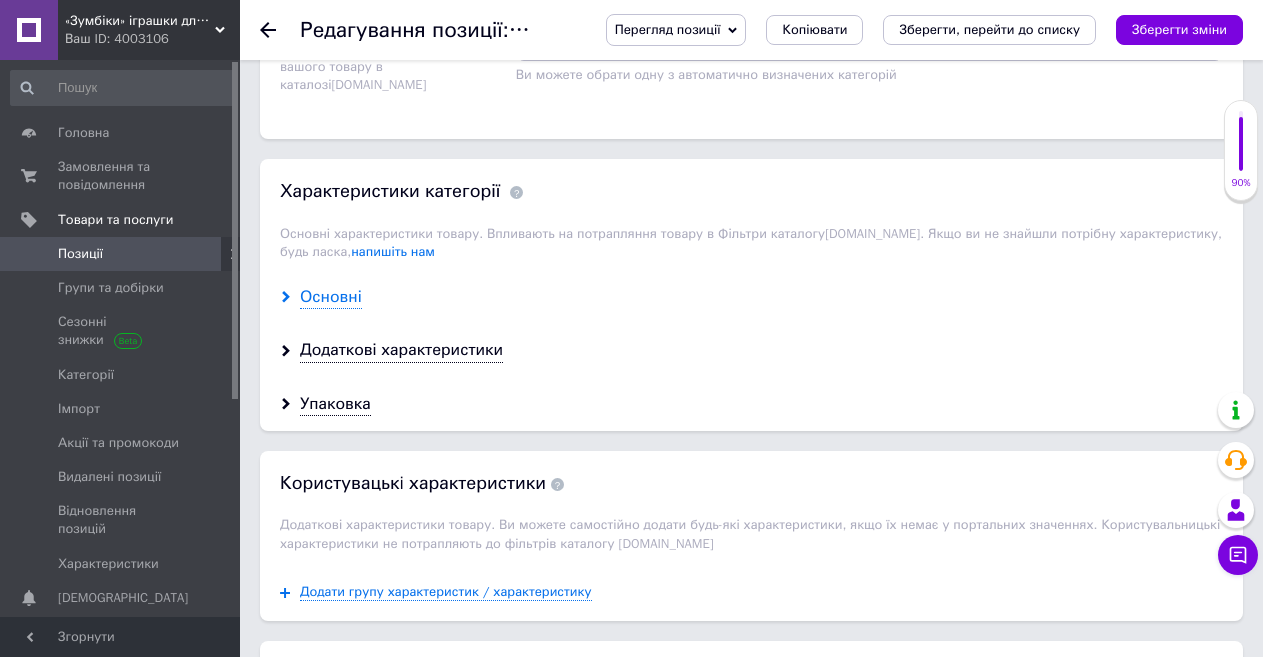 click on "Основні" at bounding box center [331, 297] 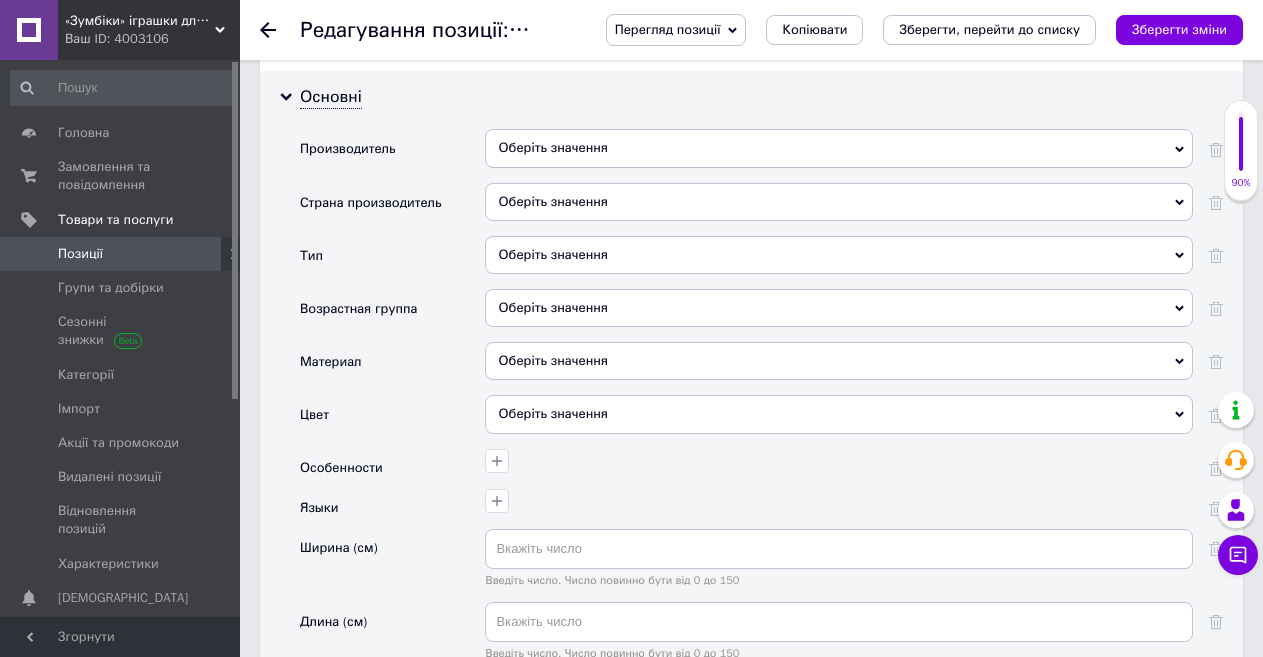 scroll, scrollTop: 2100, scrollLeft: 0, axis: vertical 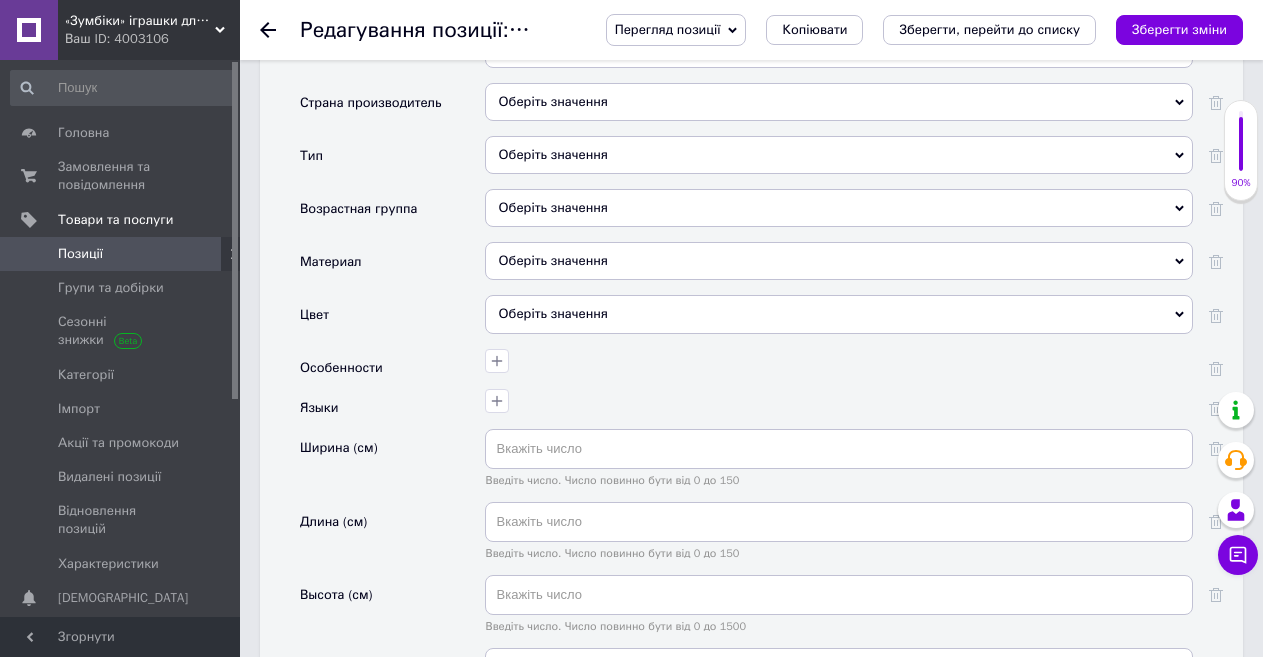click on "Оберіть значення" at bounding box center (839, 155) 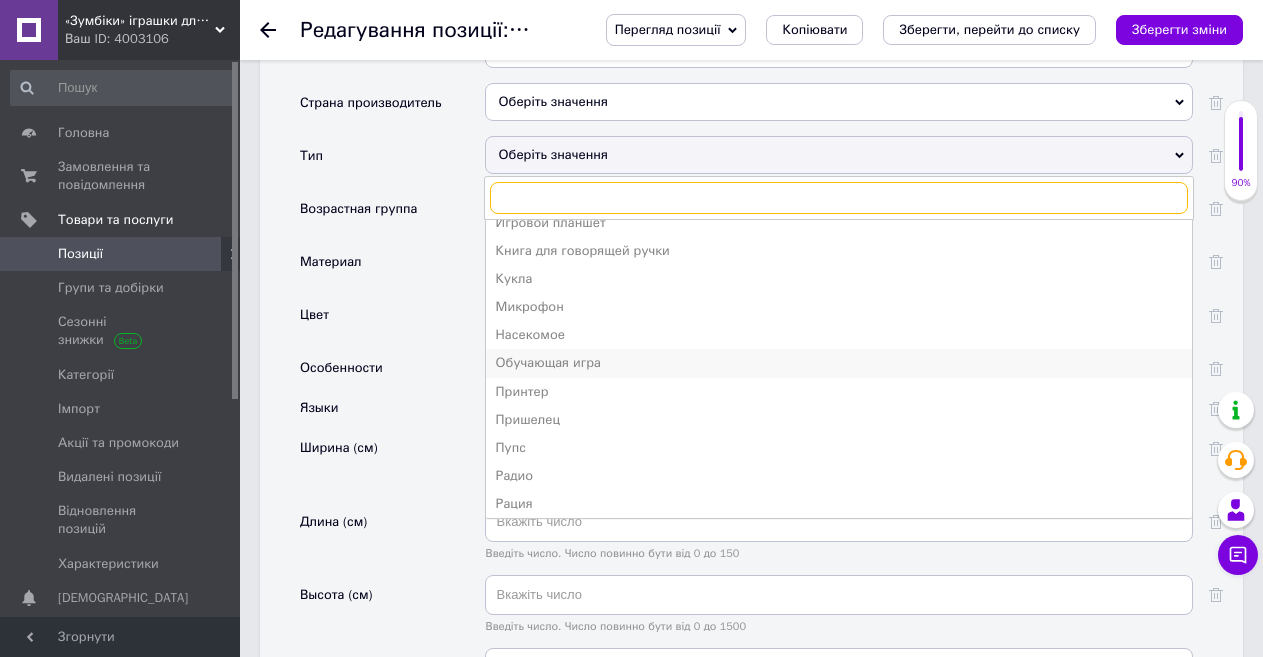 scroll, scrollTop: 300, scrollLeft: 0, axis: vertical 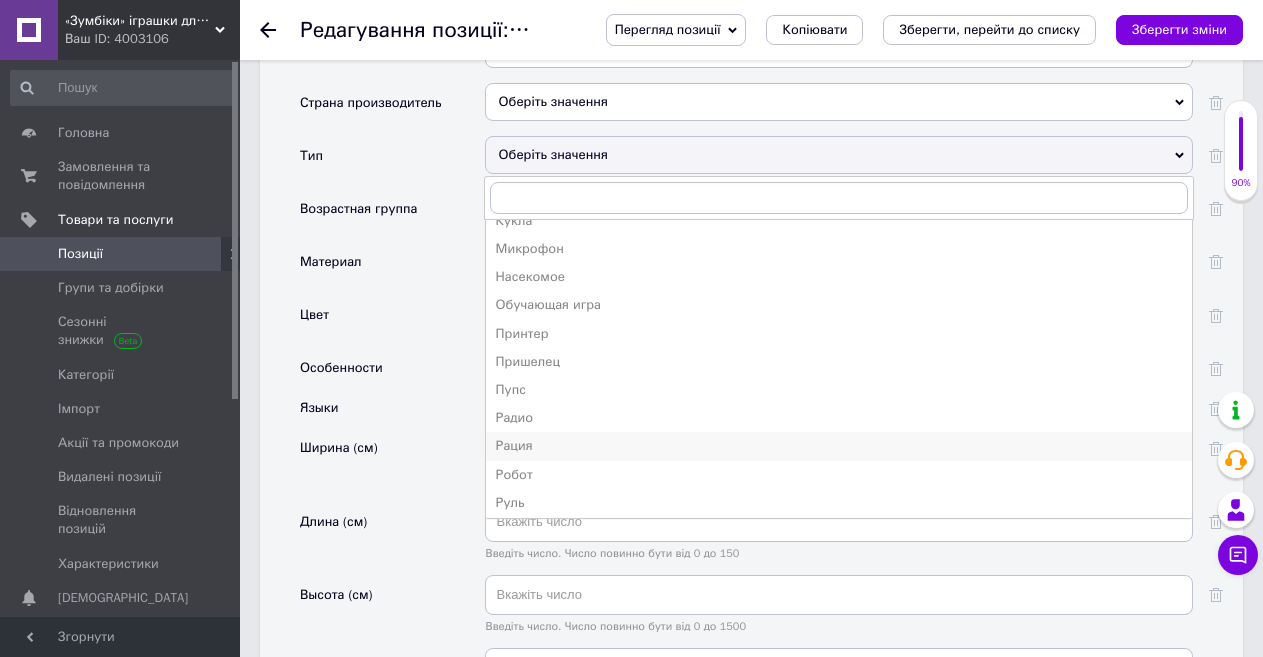click on "Рация" at bounding box center [839, 446] 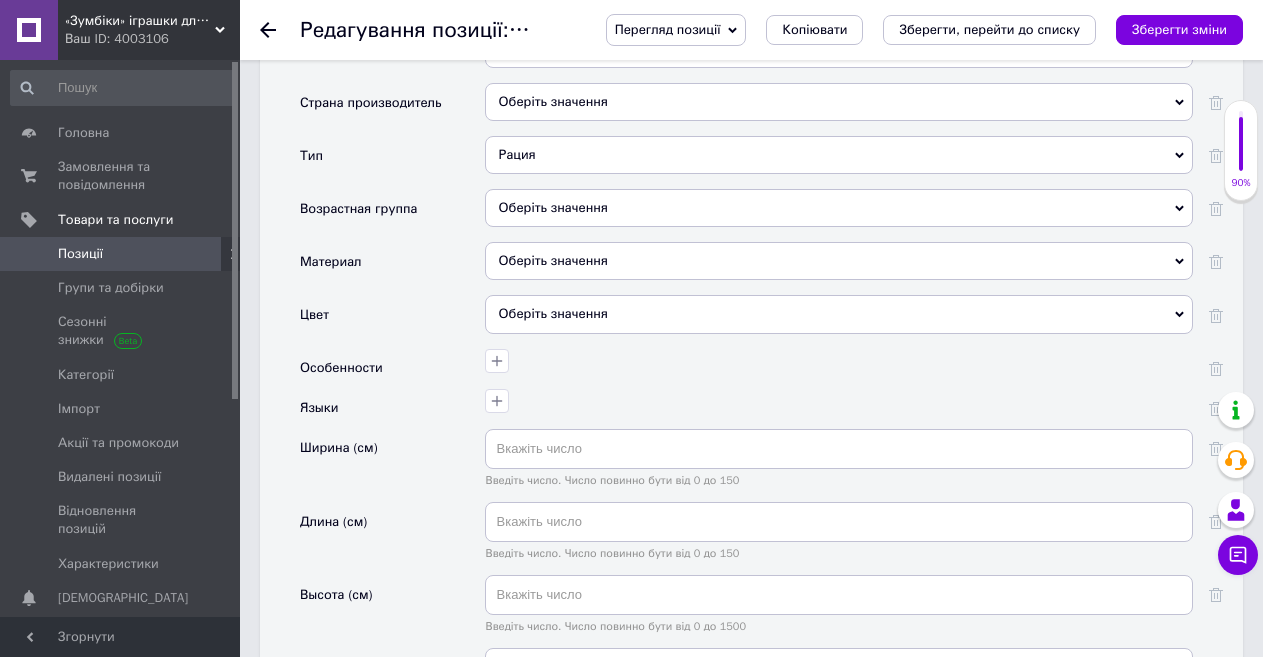 click on "Оберіть значення" at bounding box center [839, 208] 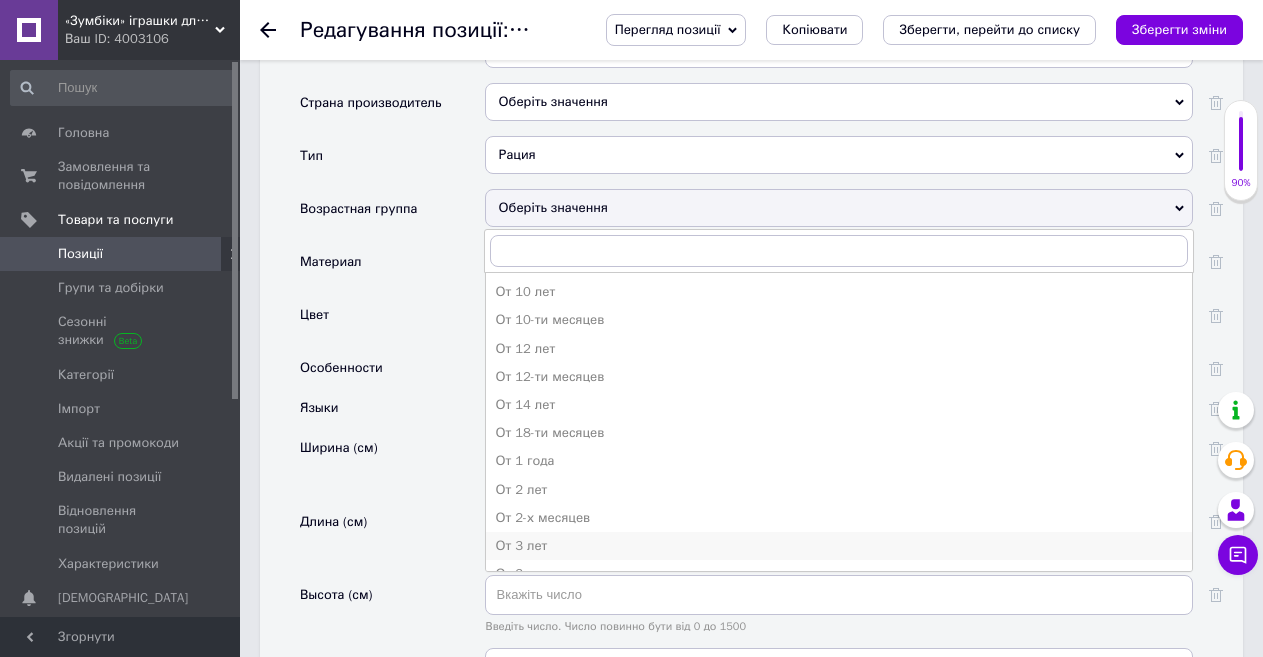 click on "От 3 лет" at bounding box center [839, 546] 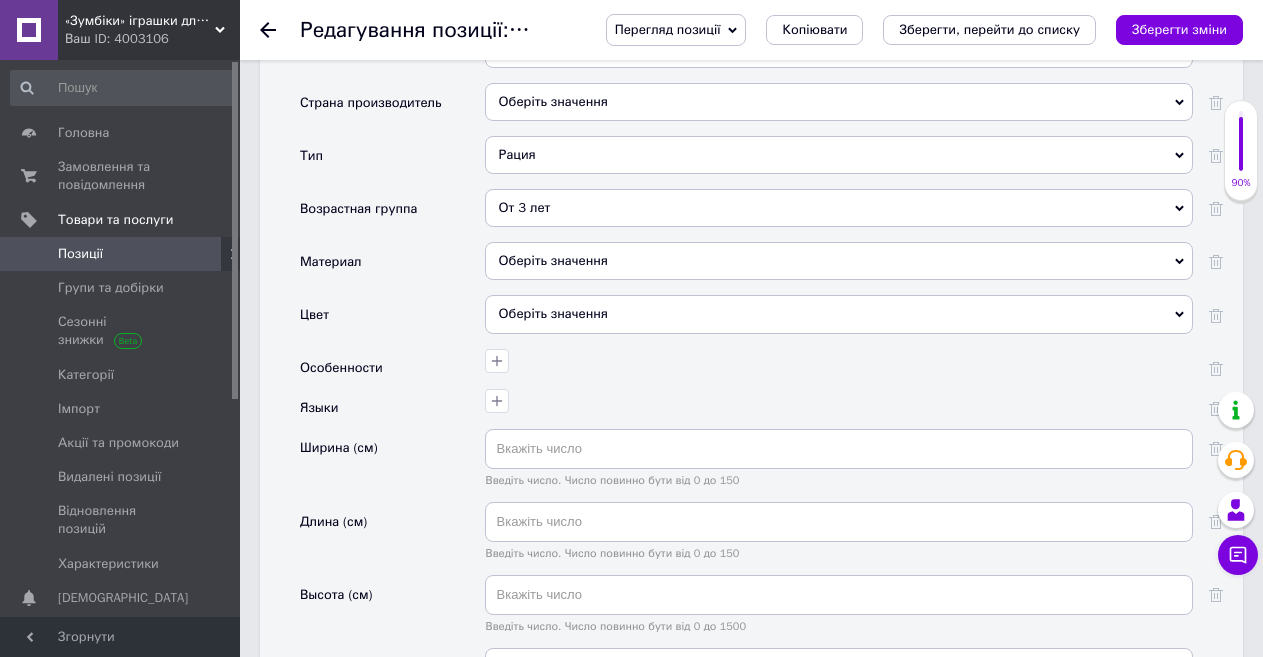 click on "Оберіть значення" at bounding box center [839, 261] 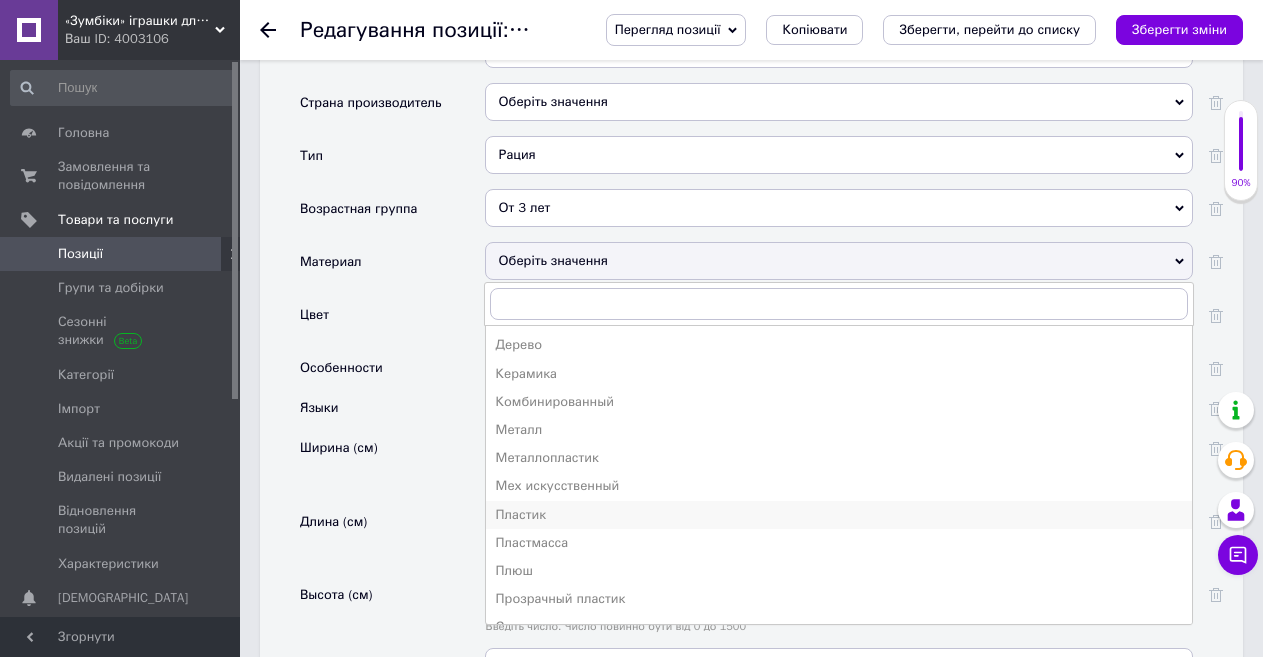 click on "Пластик" at bounding box center [839, 515] 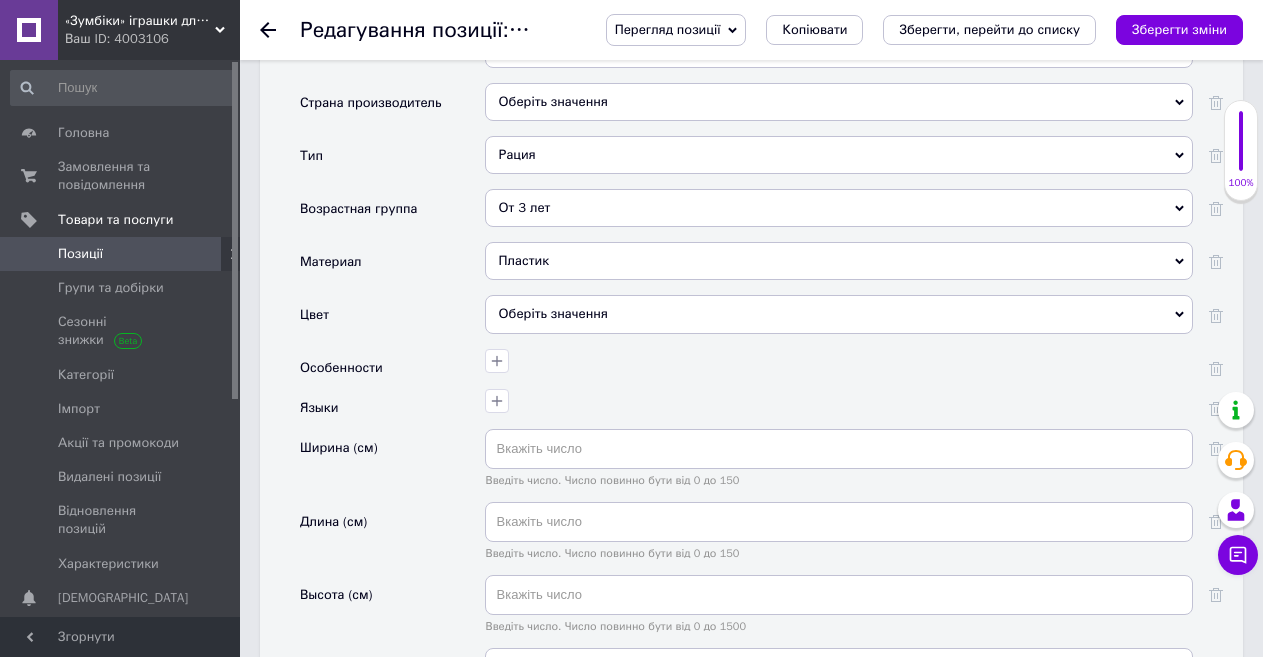click on "Оберіть значення" at bounding box center (839, 314) 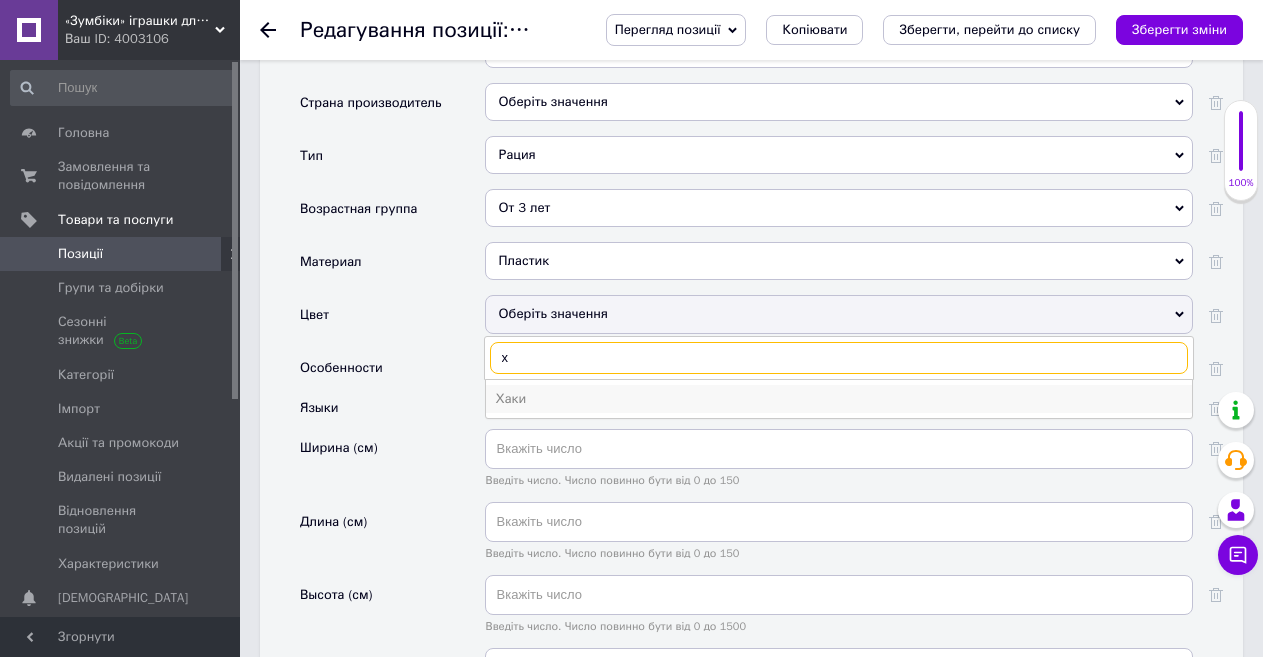 type on "х" 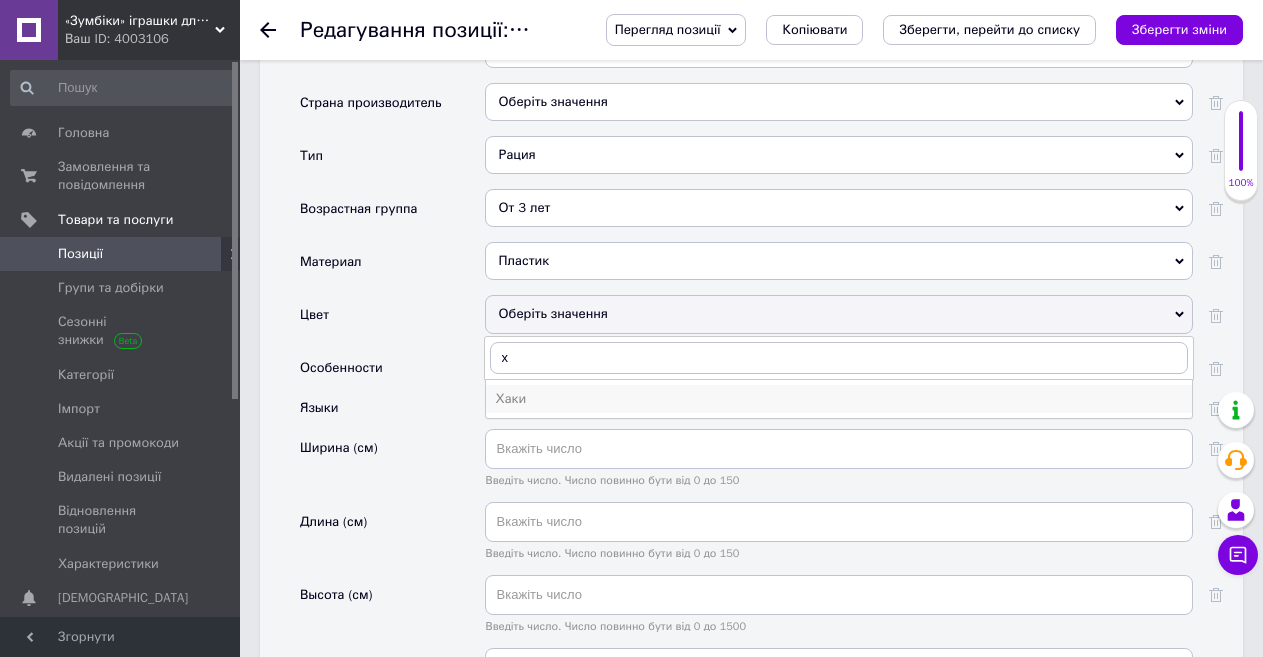 click on "Хаки" at bounding box center (839, 399) 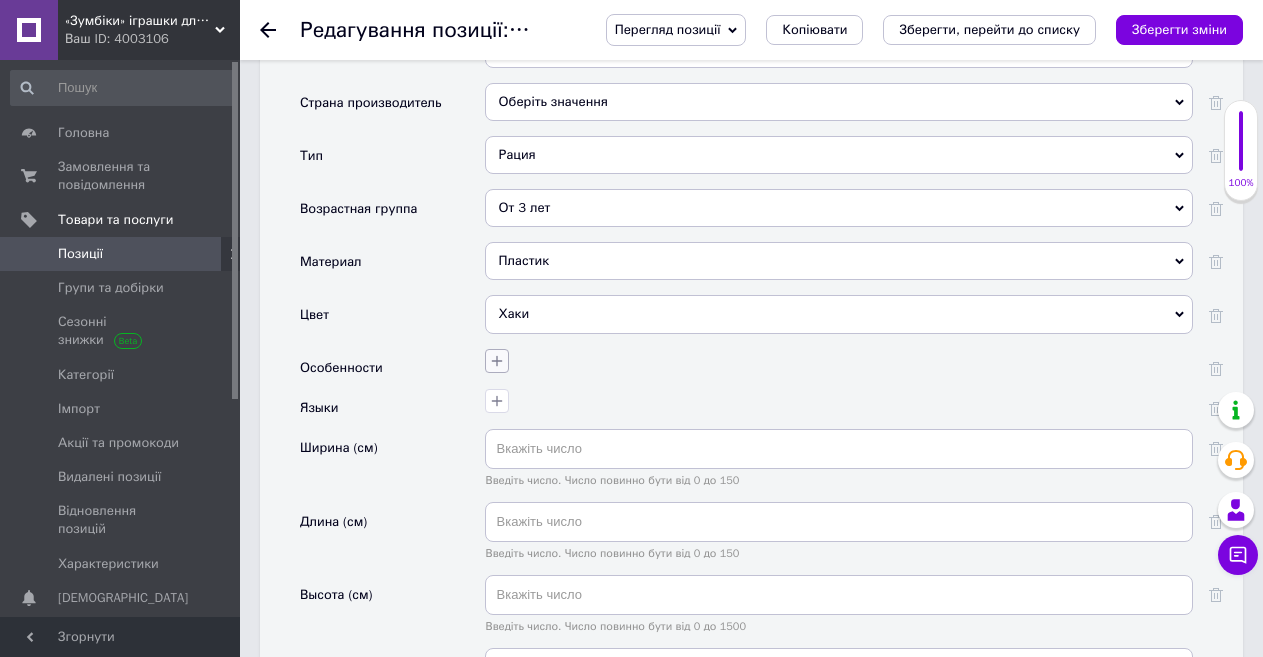 click 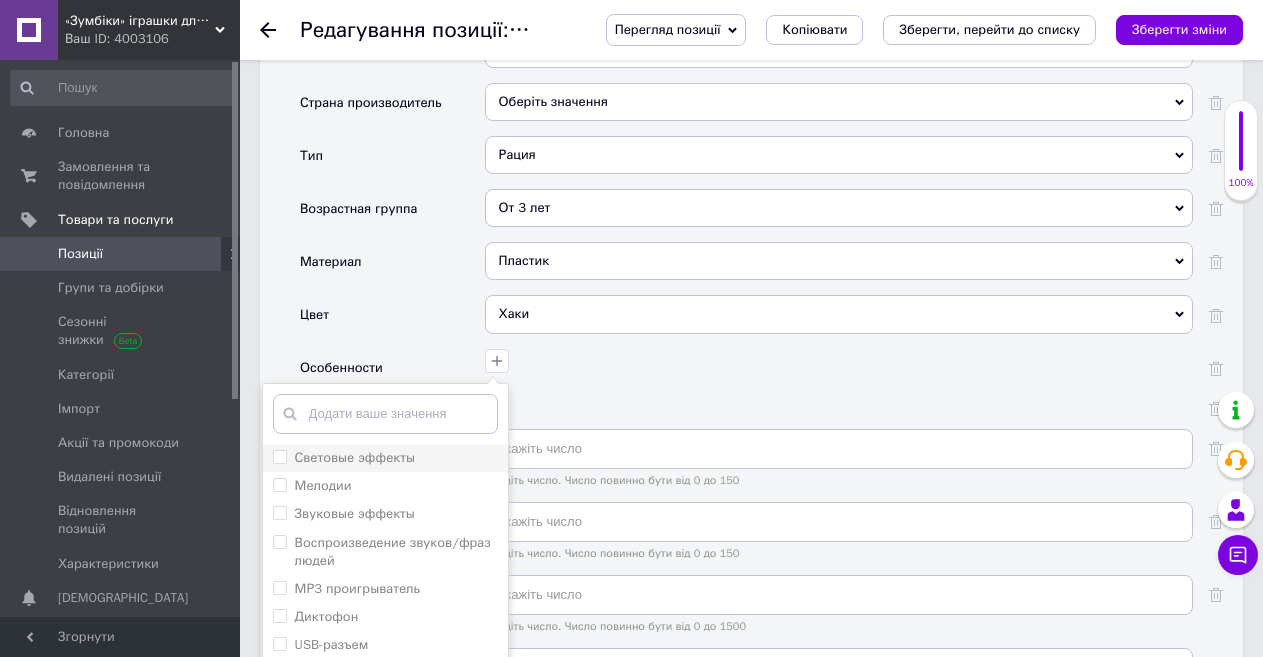 click on "Световые эффекты" at bounding box center (279, 456) 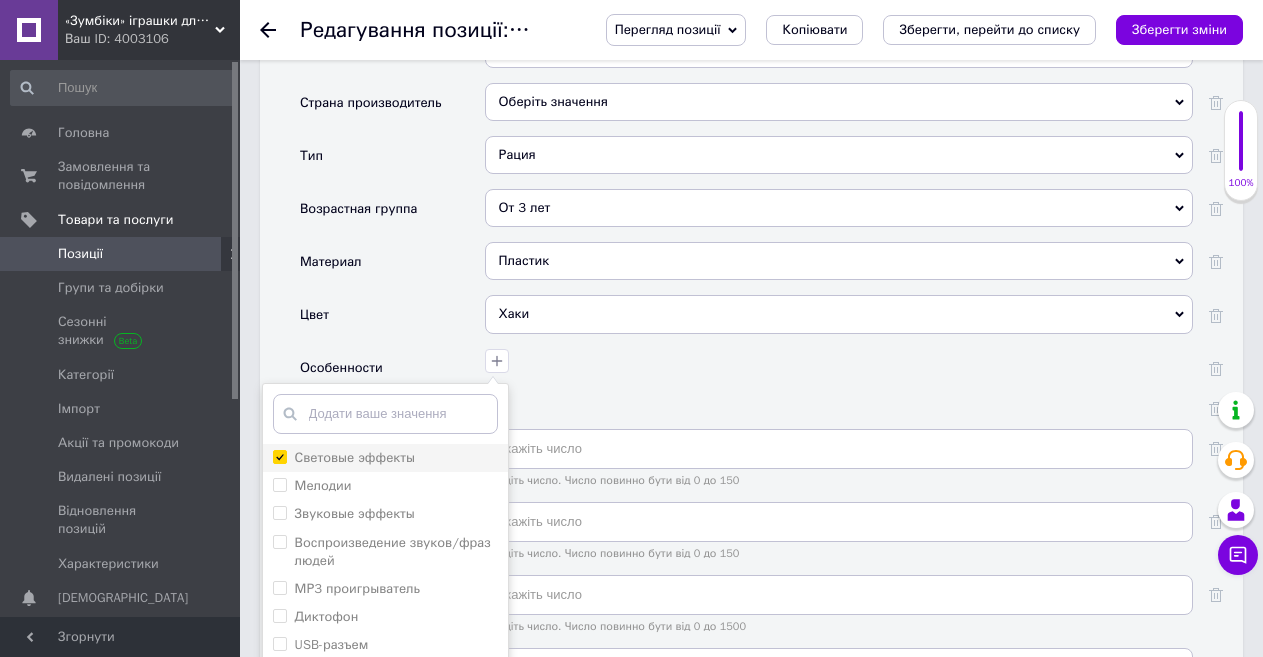checkbox on "true" 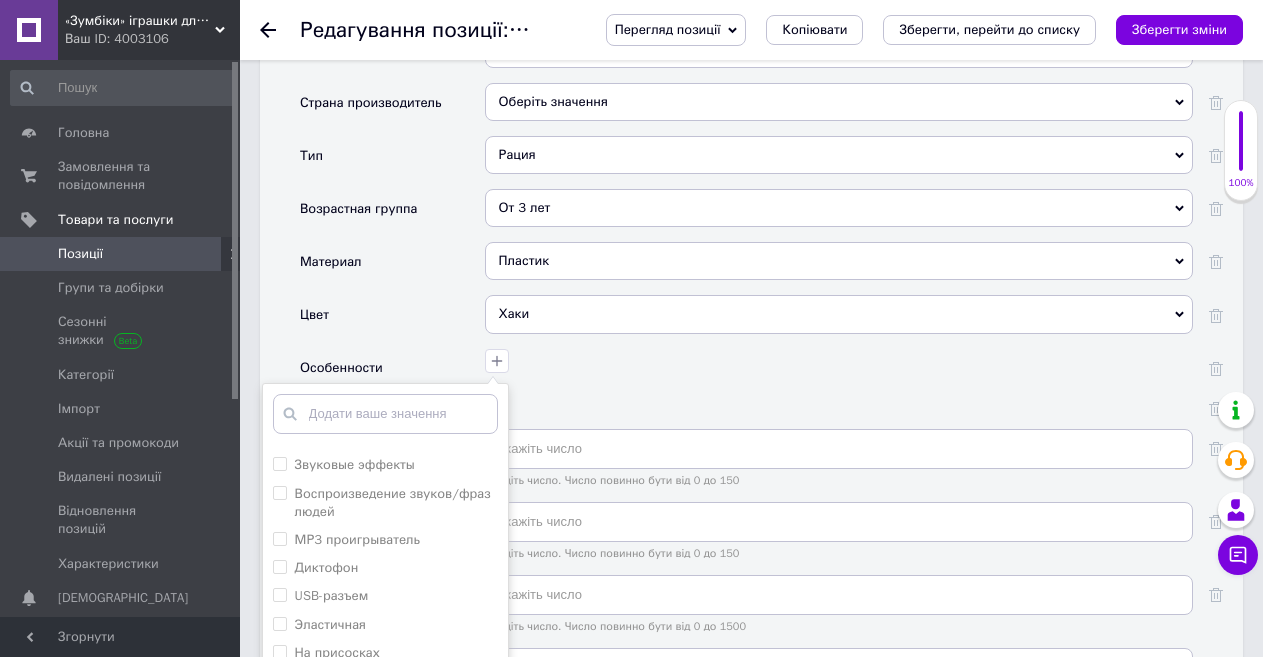 scroll, scrollTop: 56, scrollLeft: 0, axis: vertical 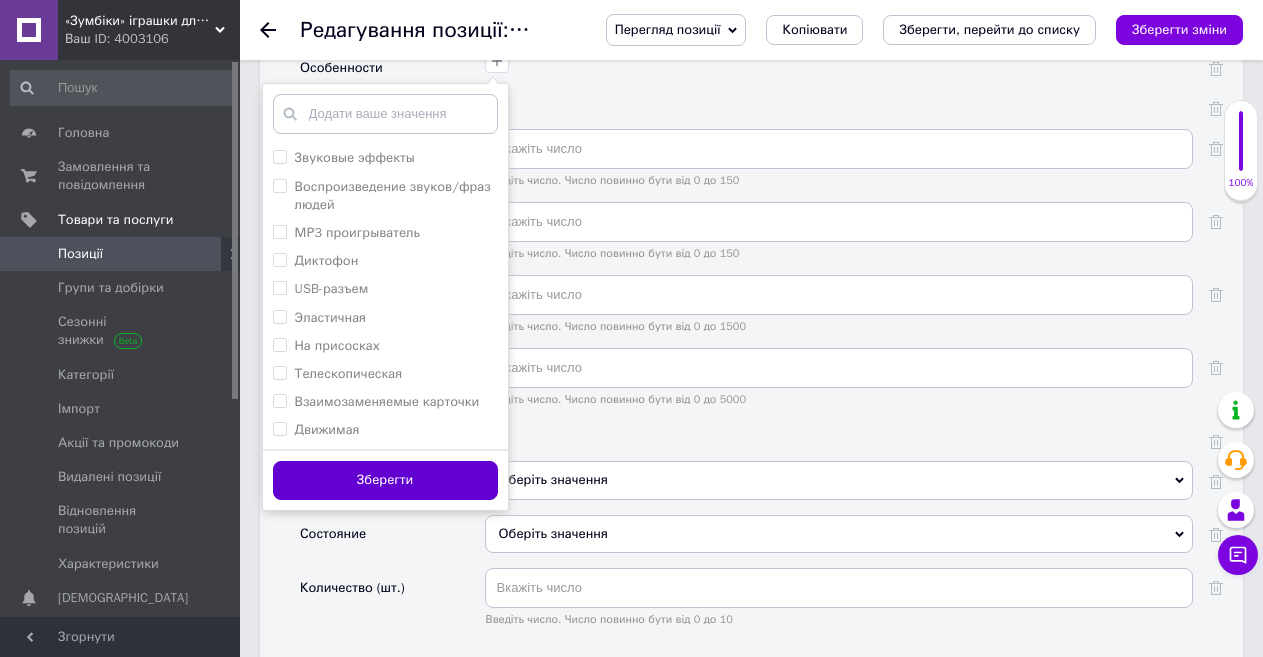 click on "Зберегти" at bounding box center (385, 480) 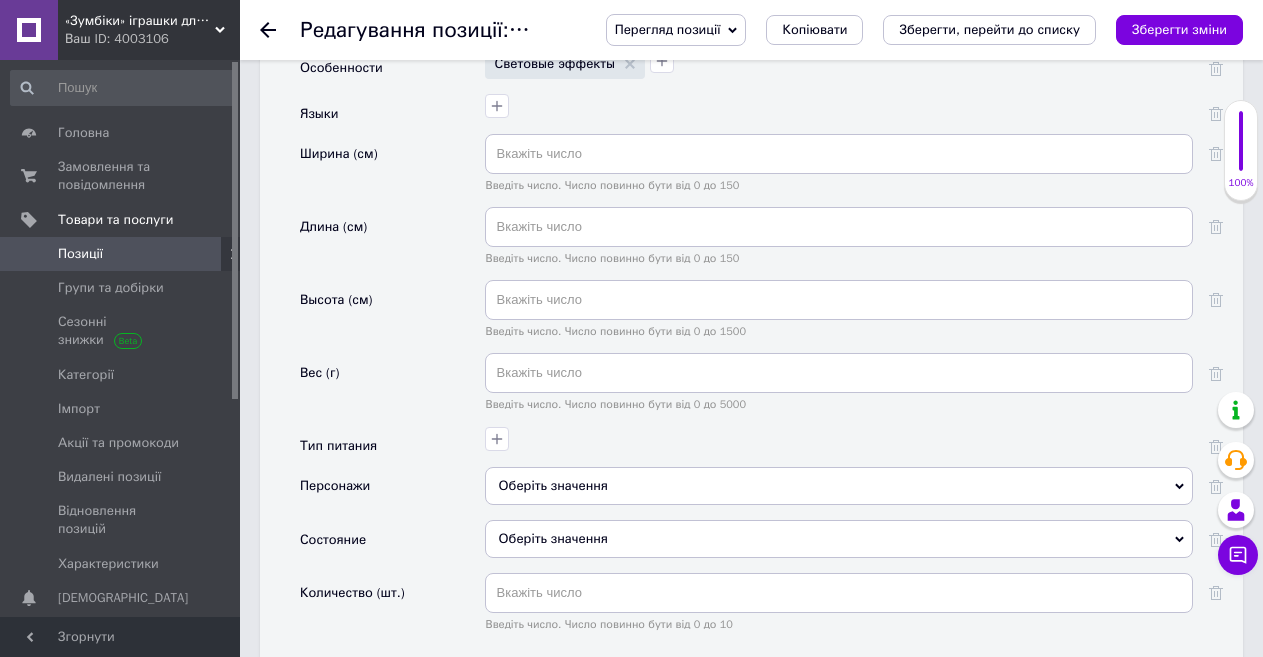 scroll, scrollTop: 2300, scrollLeft: 0, axis: vertical 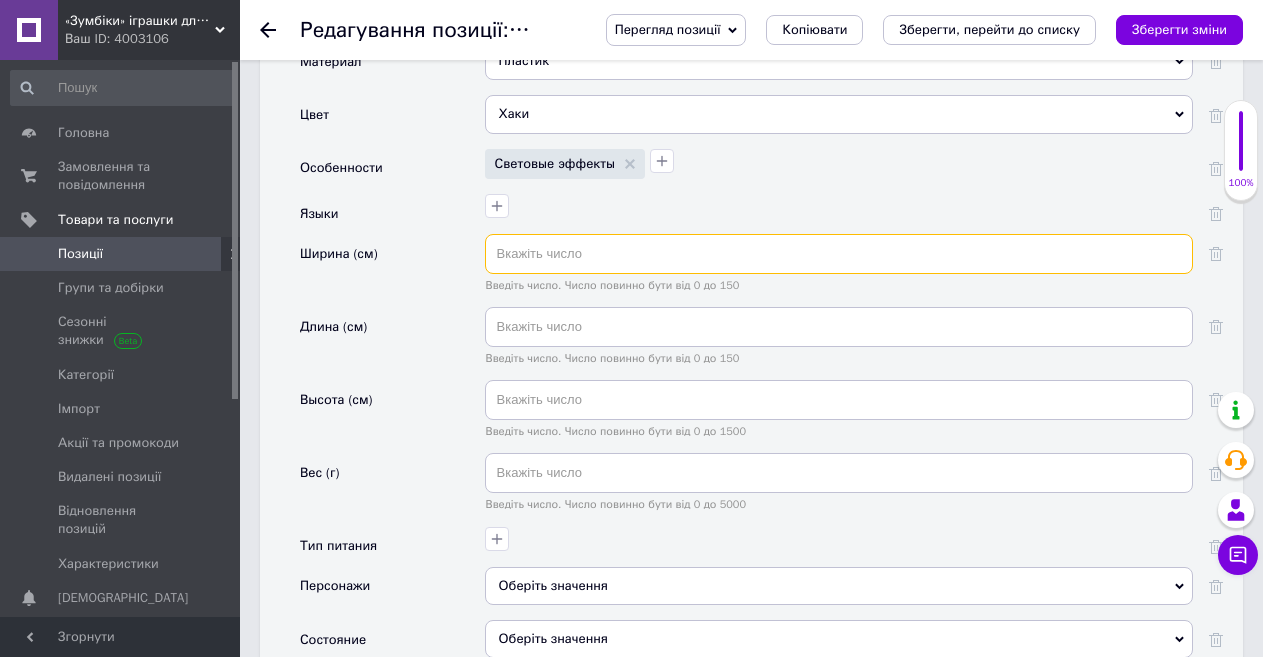 paste on "3" 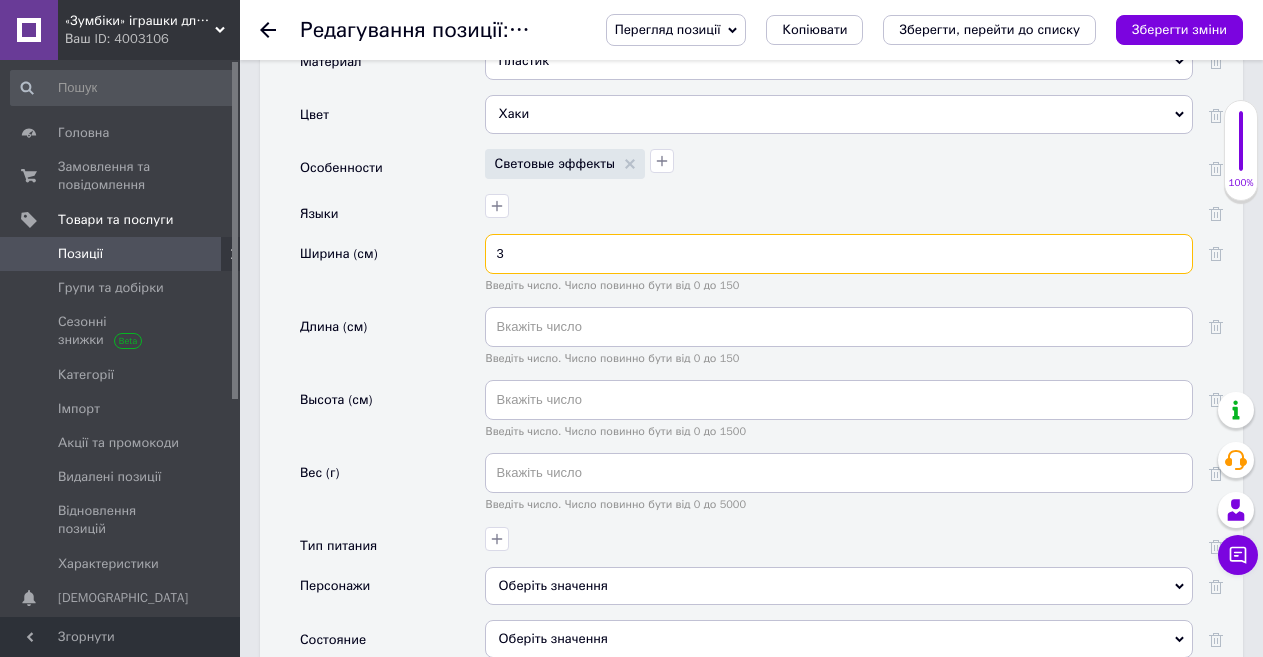 type on "3" 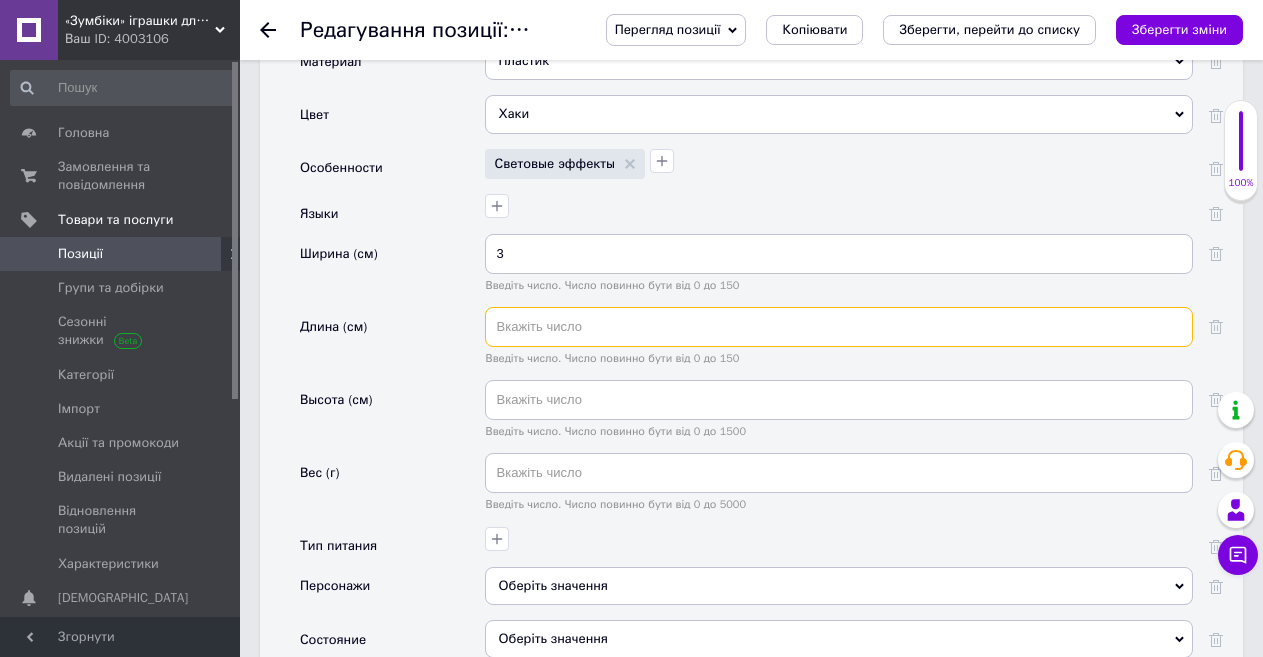 paste on "6.5" 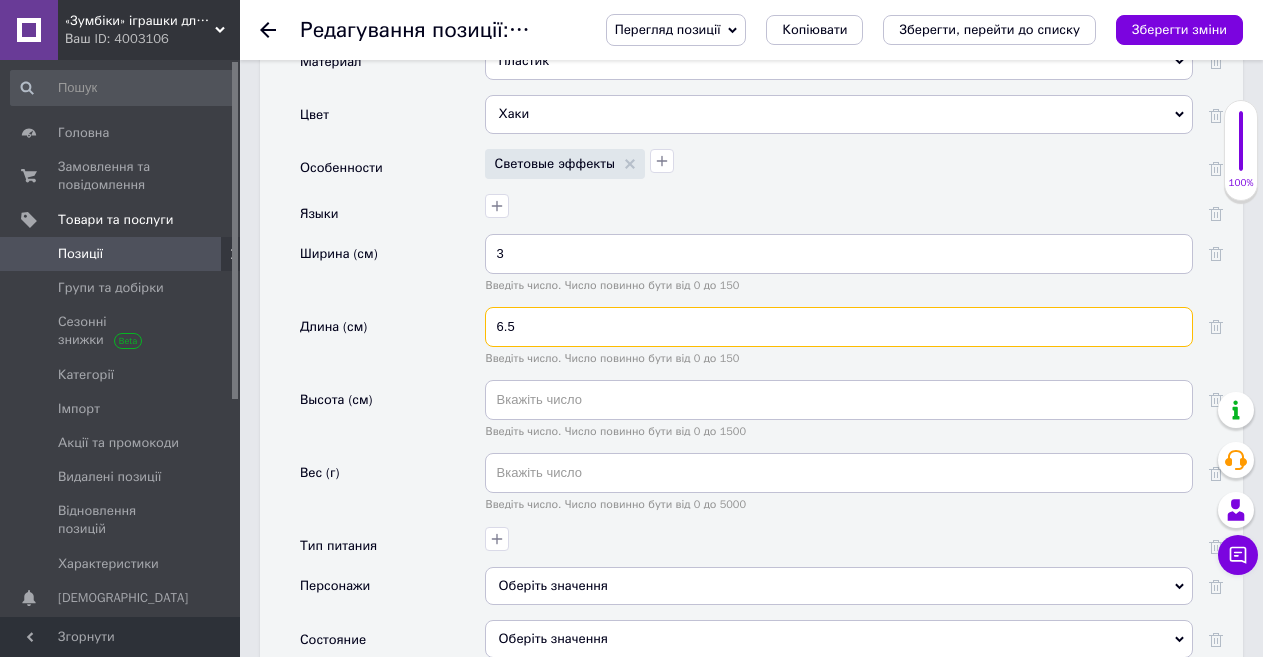 type on "6.5" 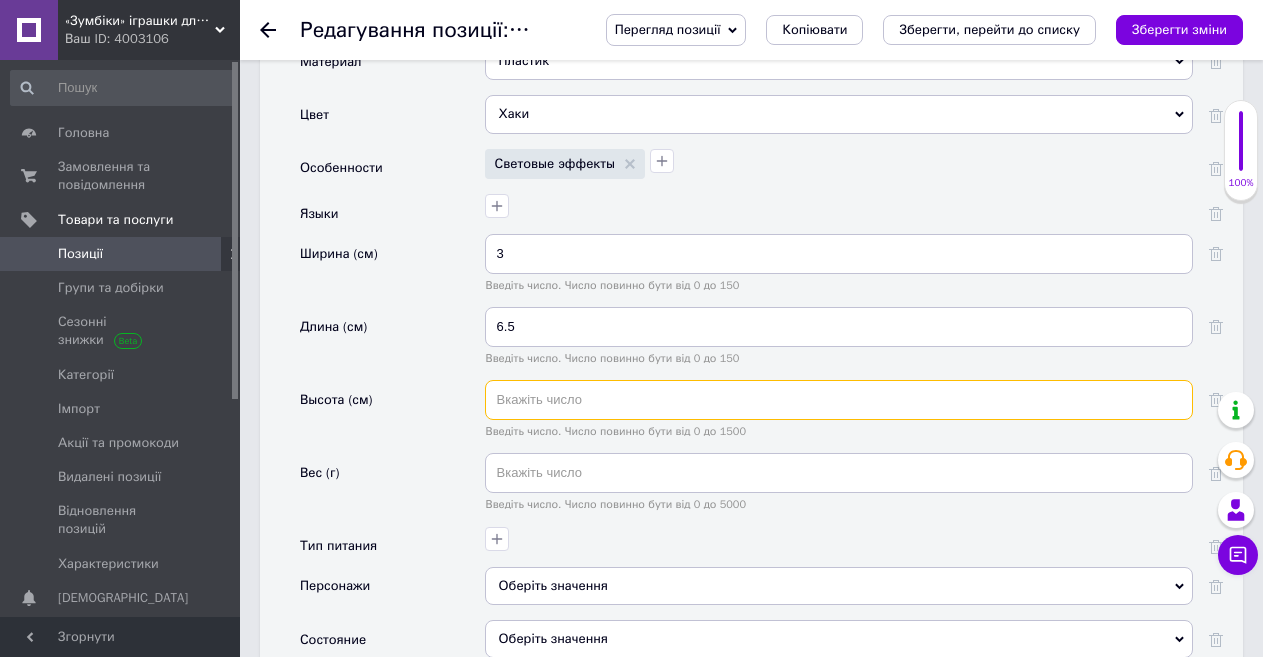 paste on "24.5" 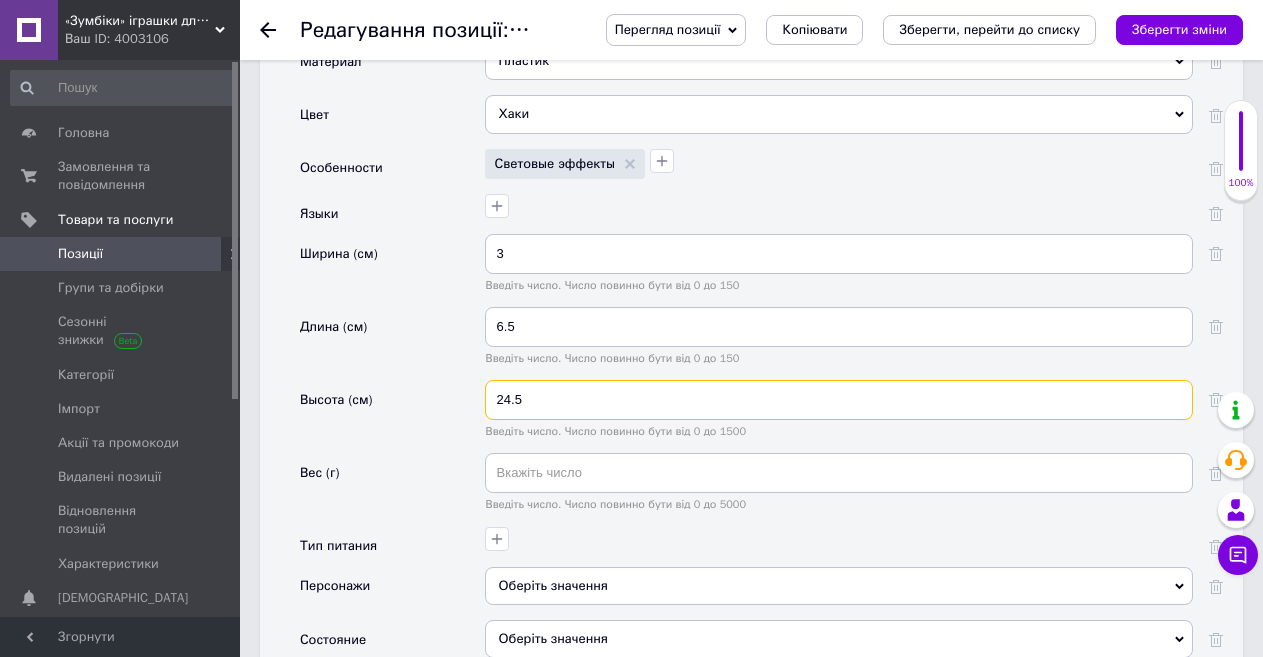 type on "24.5" 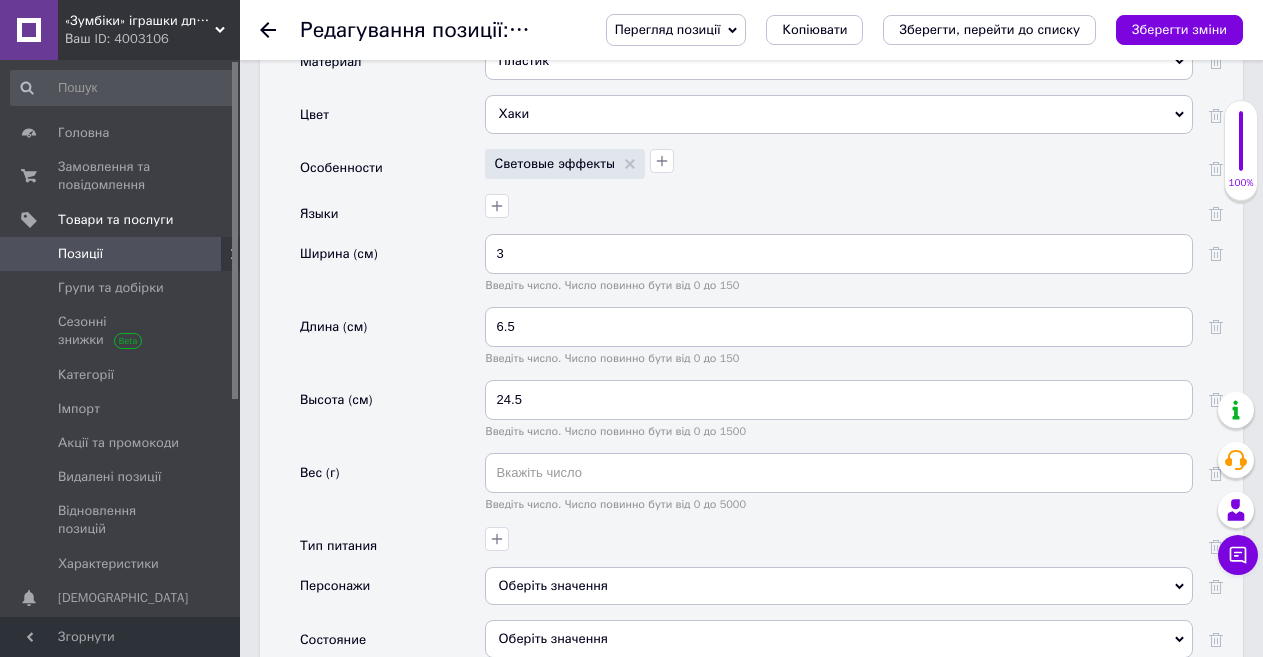 click on "Высота (см)" at bounding box center [392, 416] 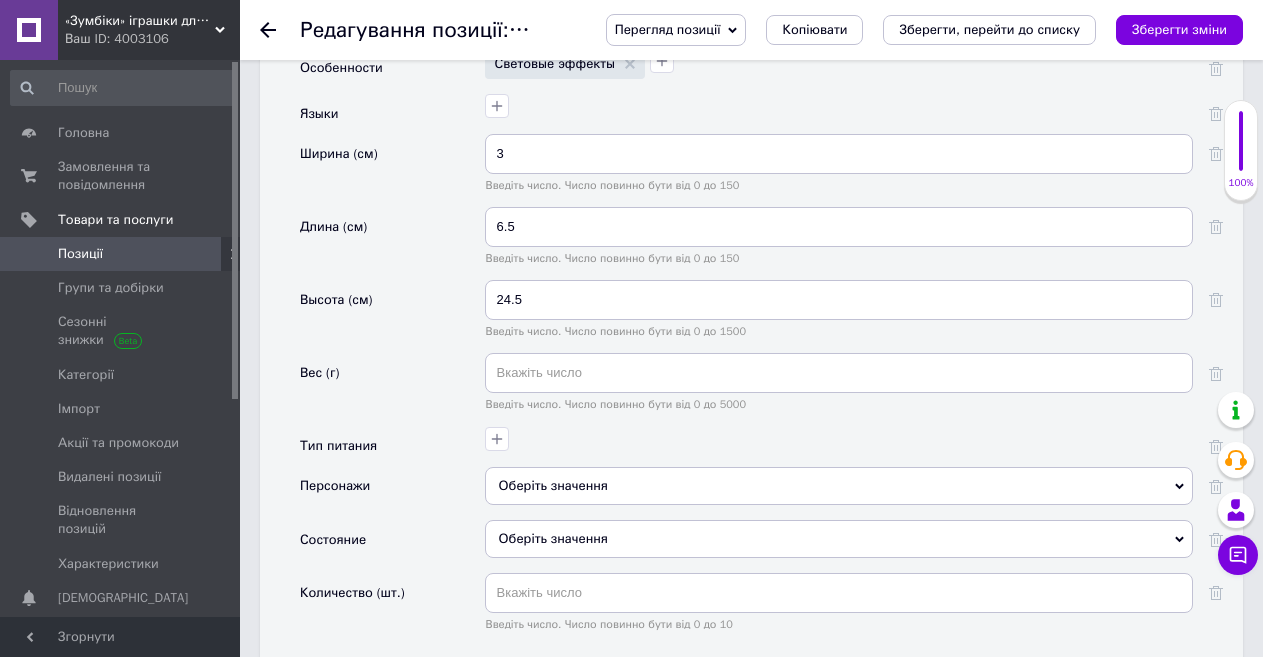 scroll, scrollTop: 2500, scrollLeft: 0, axis: vertical 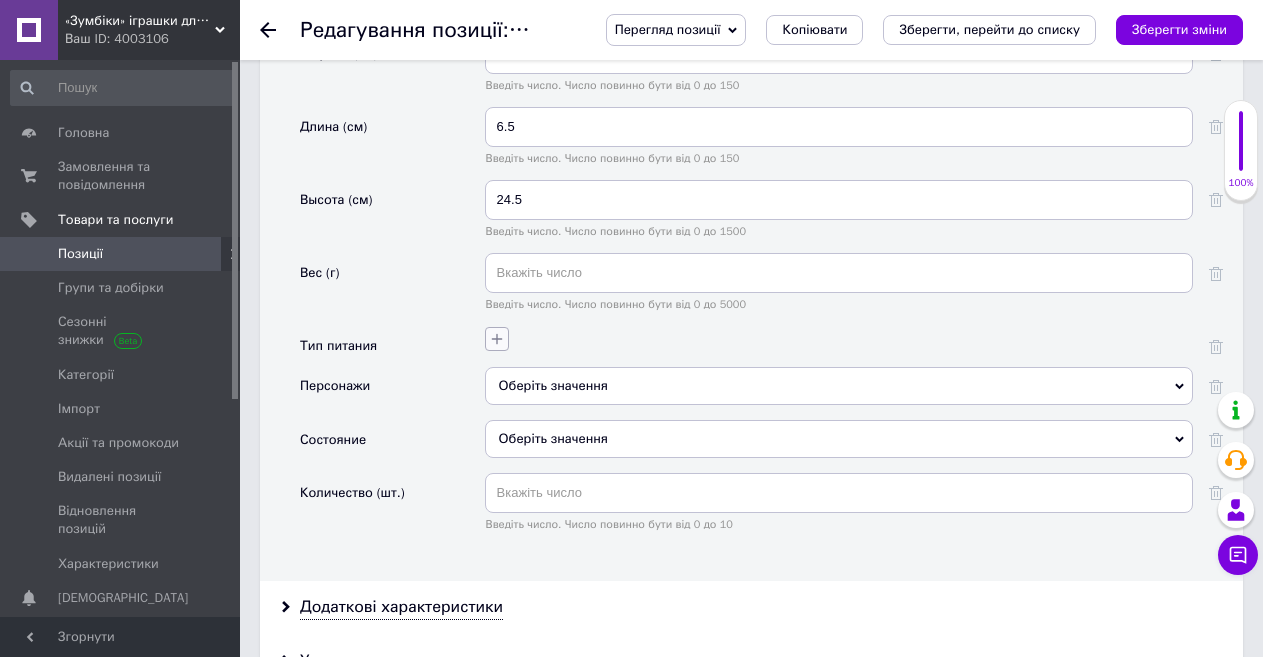 click 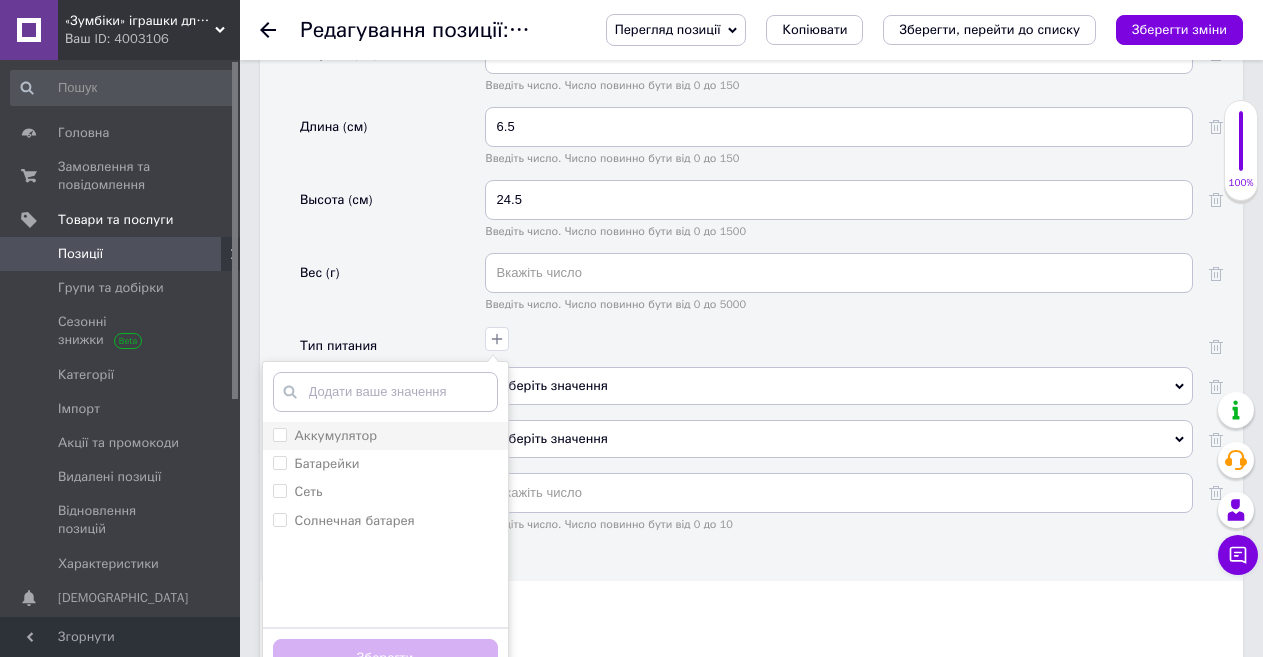 click on "Аккумулятор" at bounding box center (279, 434) 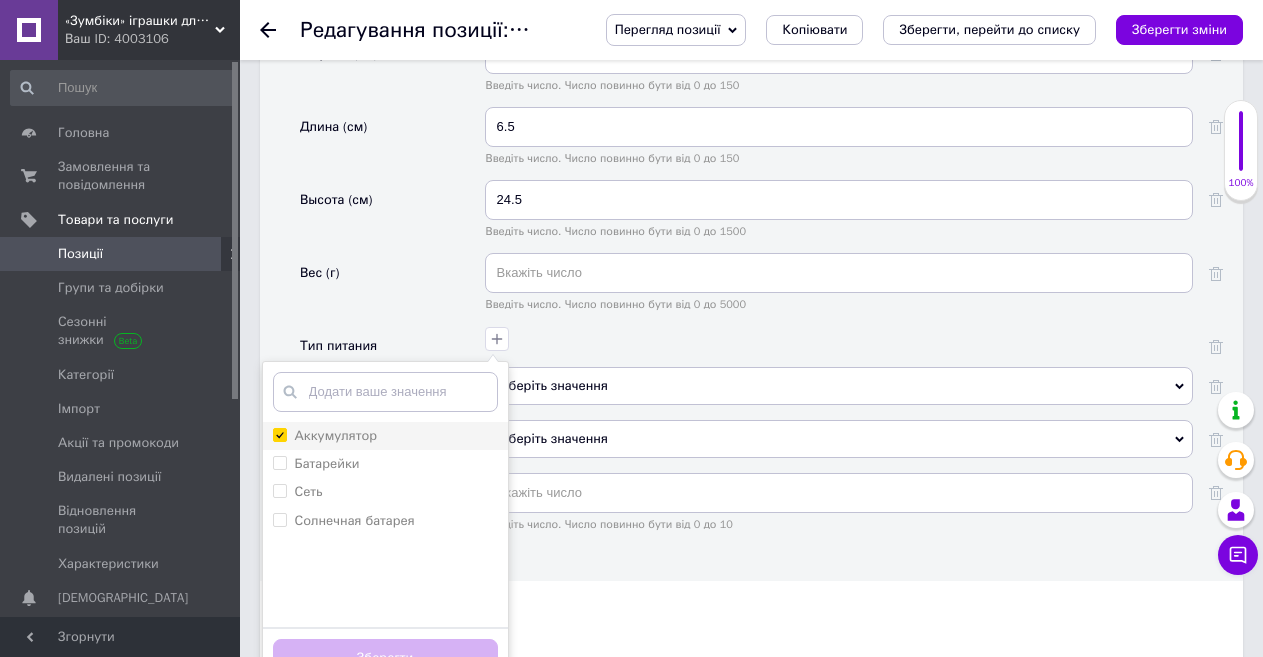 checkbox on "true" 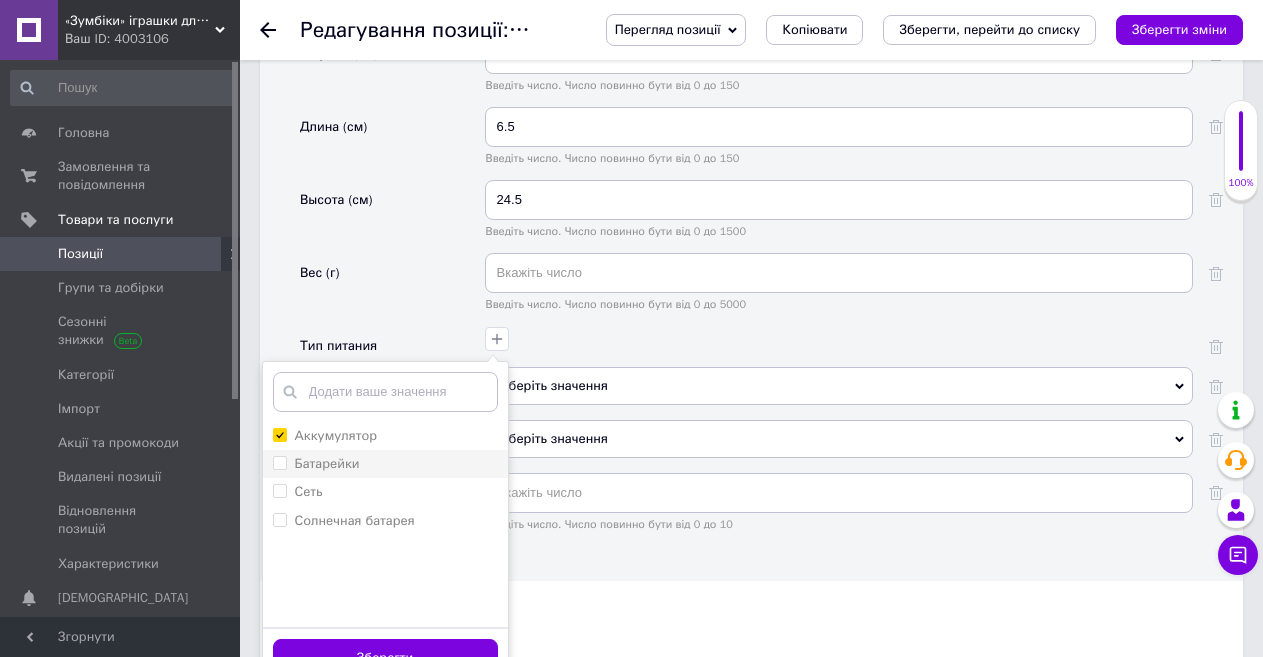 scroll, scrollTop: 2600, scrollLeft: 0, axis: vertical 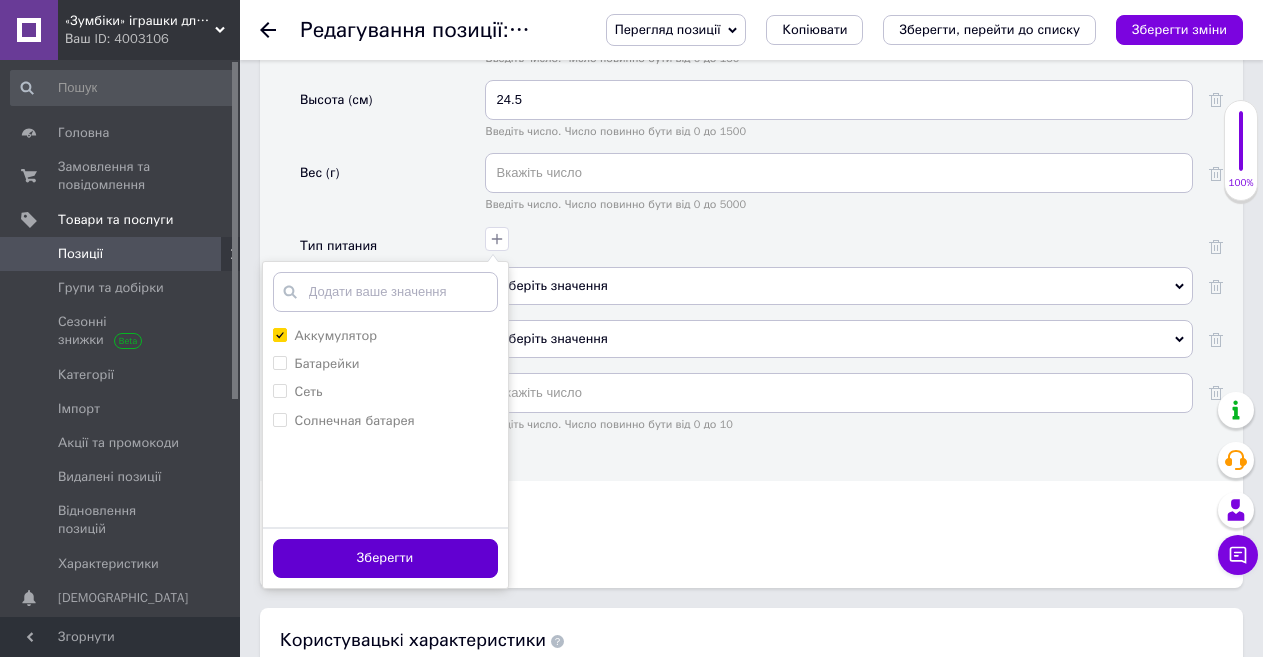click on "Зберегти" at bounding box center [385, 558] 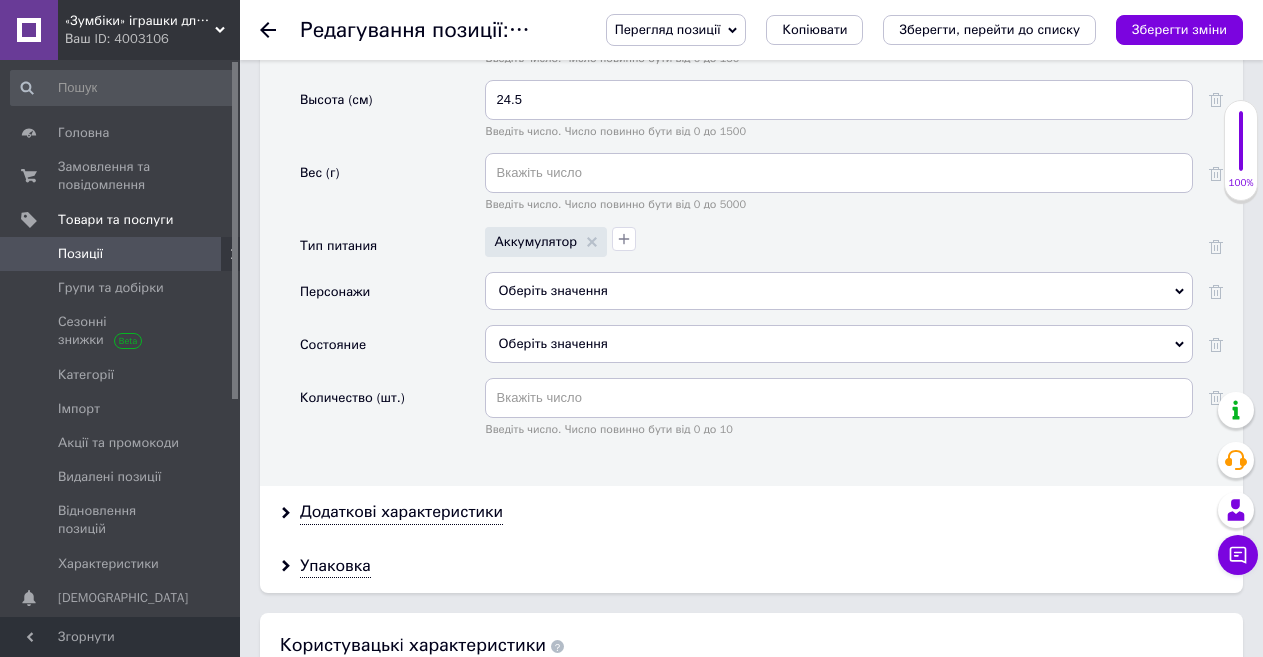 click on "Оберіть значення" at bounding box center [839, 344] 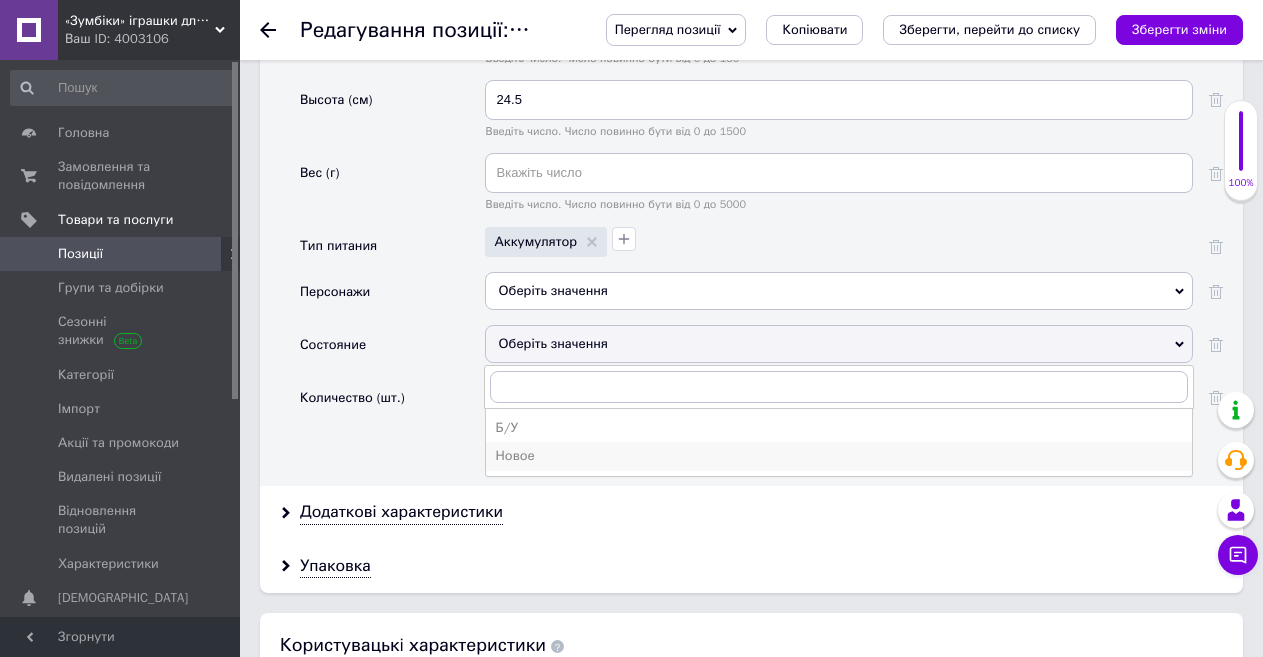 click on "Новое" at bounding box center (839, 456) 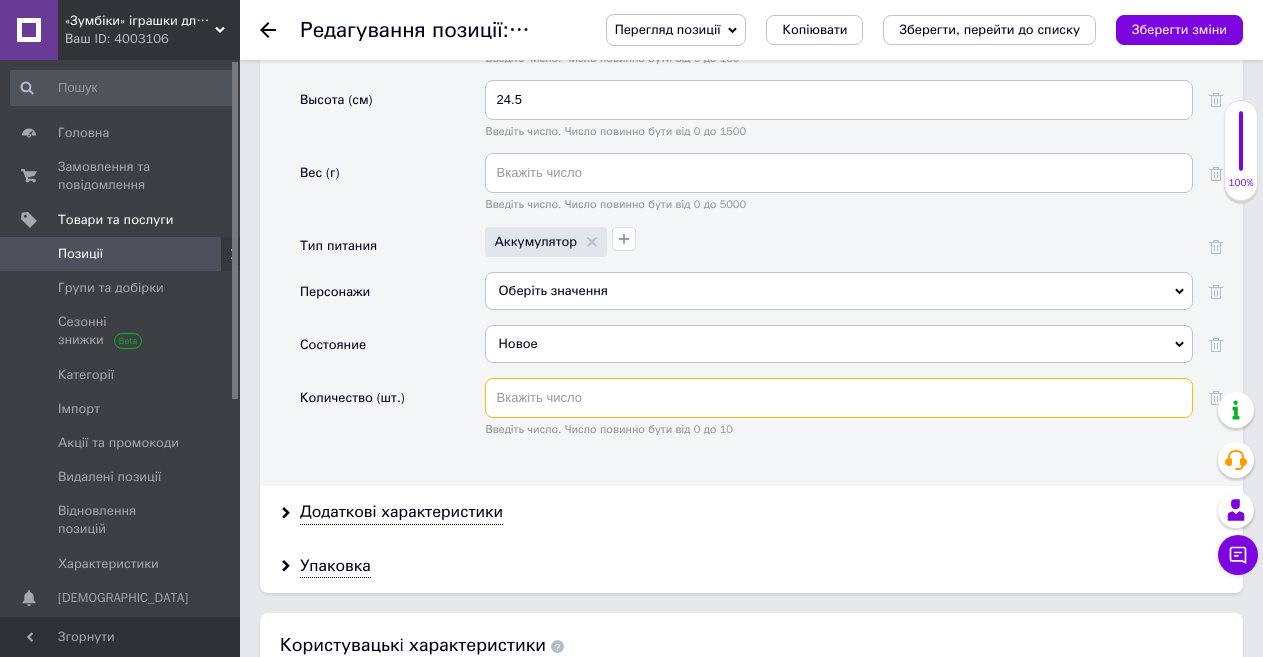 click at bounding box center (839, 398) 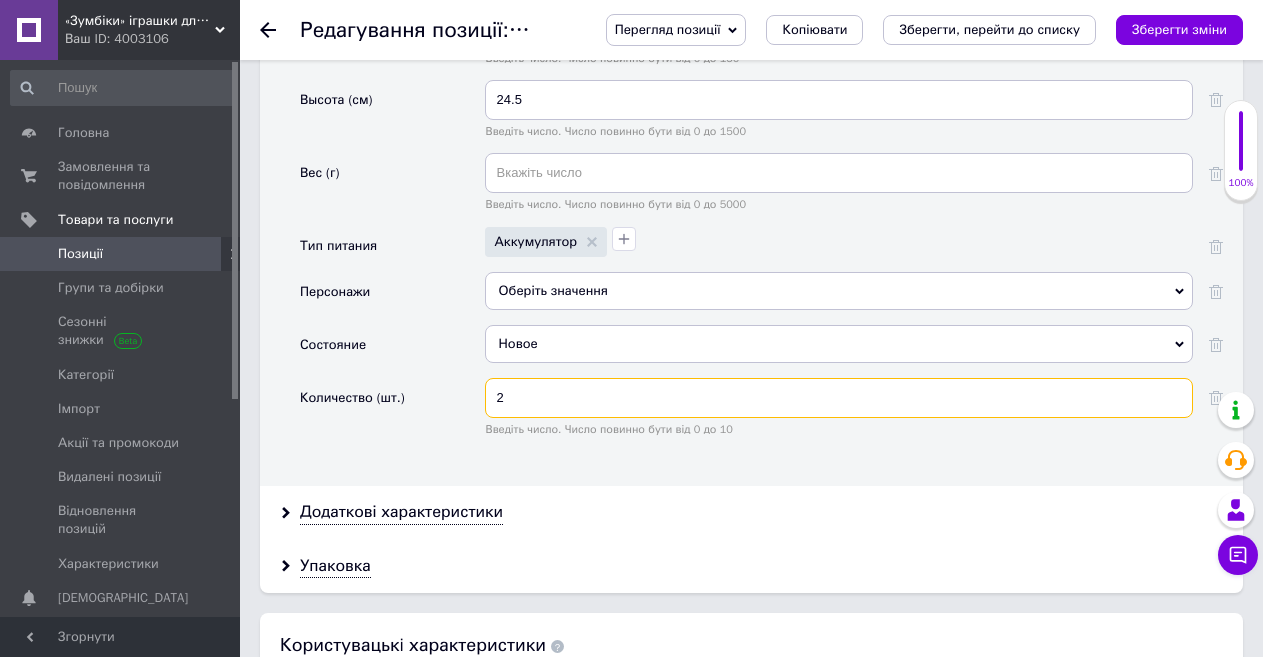 type on "2" 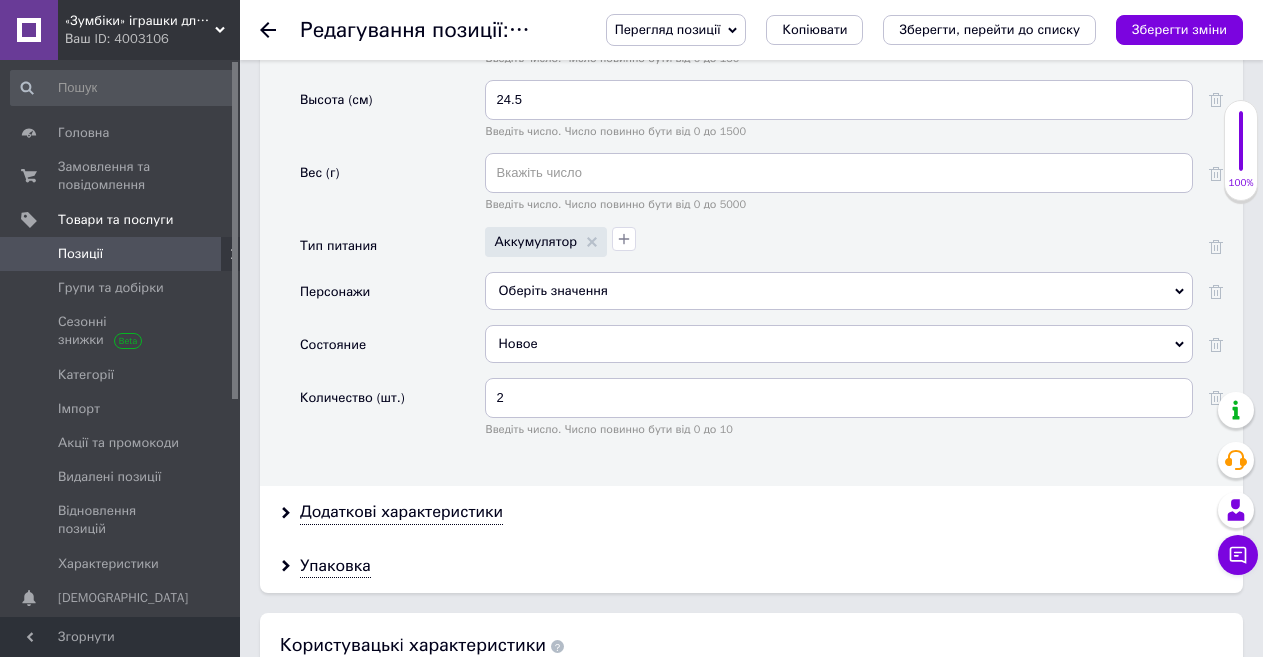 click on "Количество (шт.)" at bounding box center (392, 414) 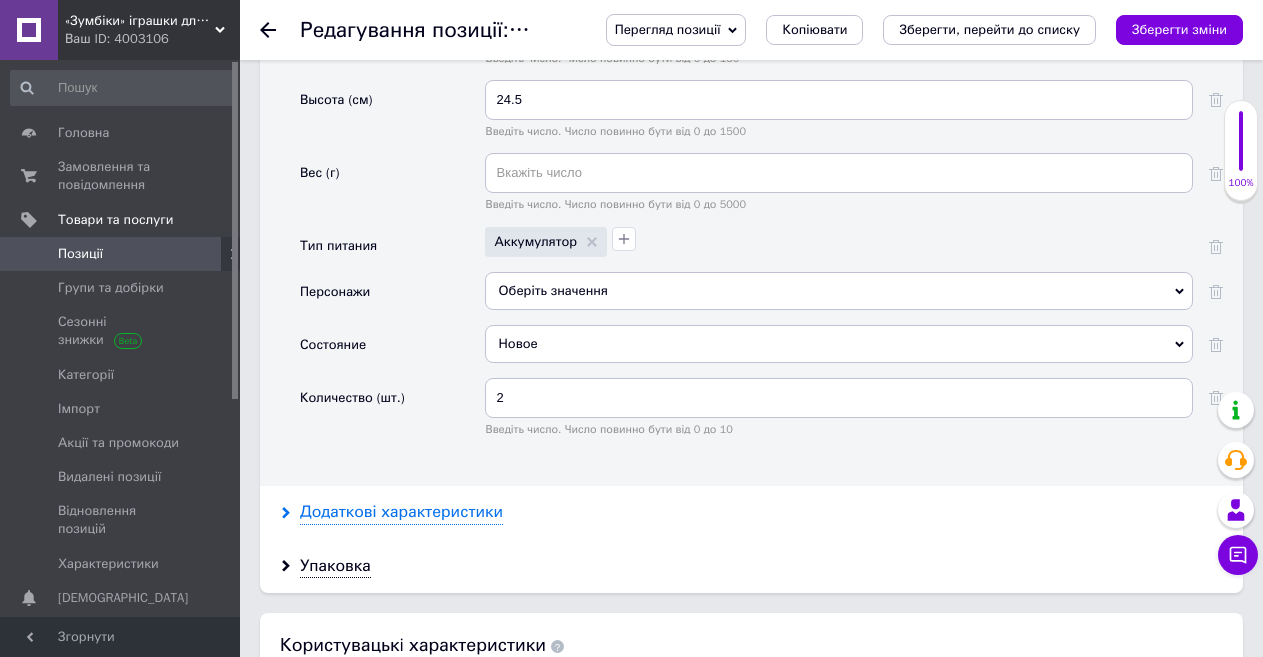scroll, scrollTop: 2800, scrollLeft: 0, axis: vertical 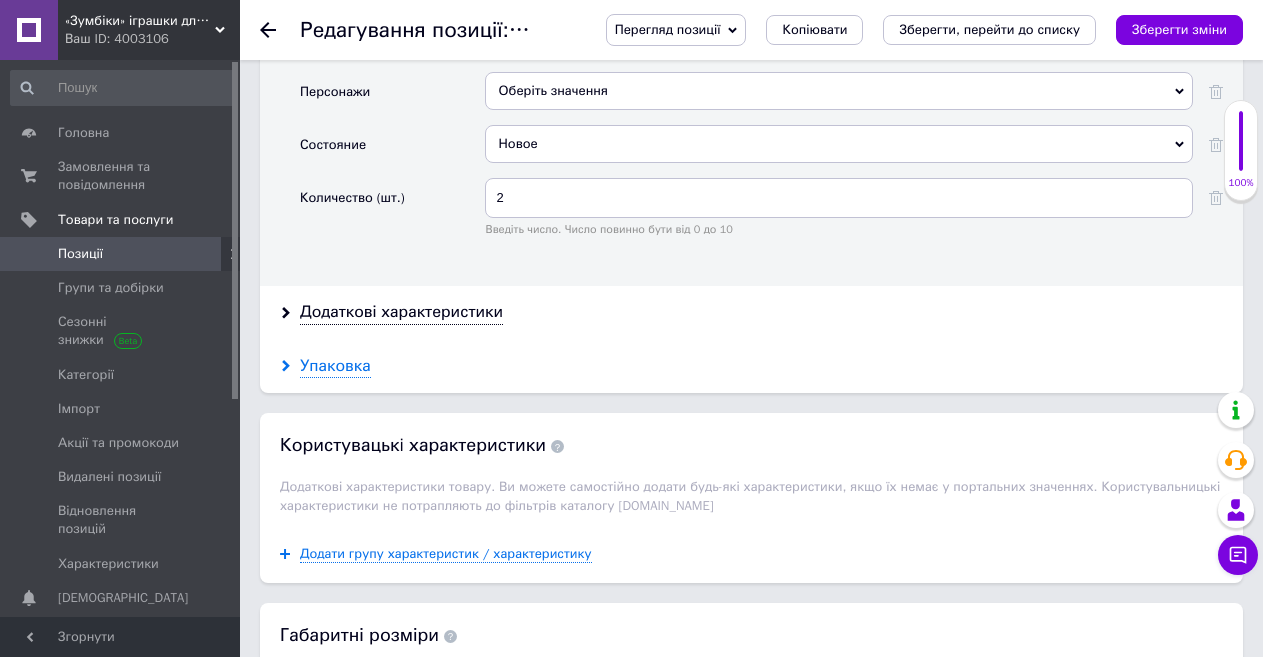 click on "Упаковка" at bounding box center (335, 366) 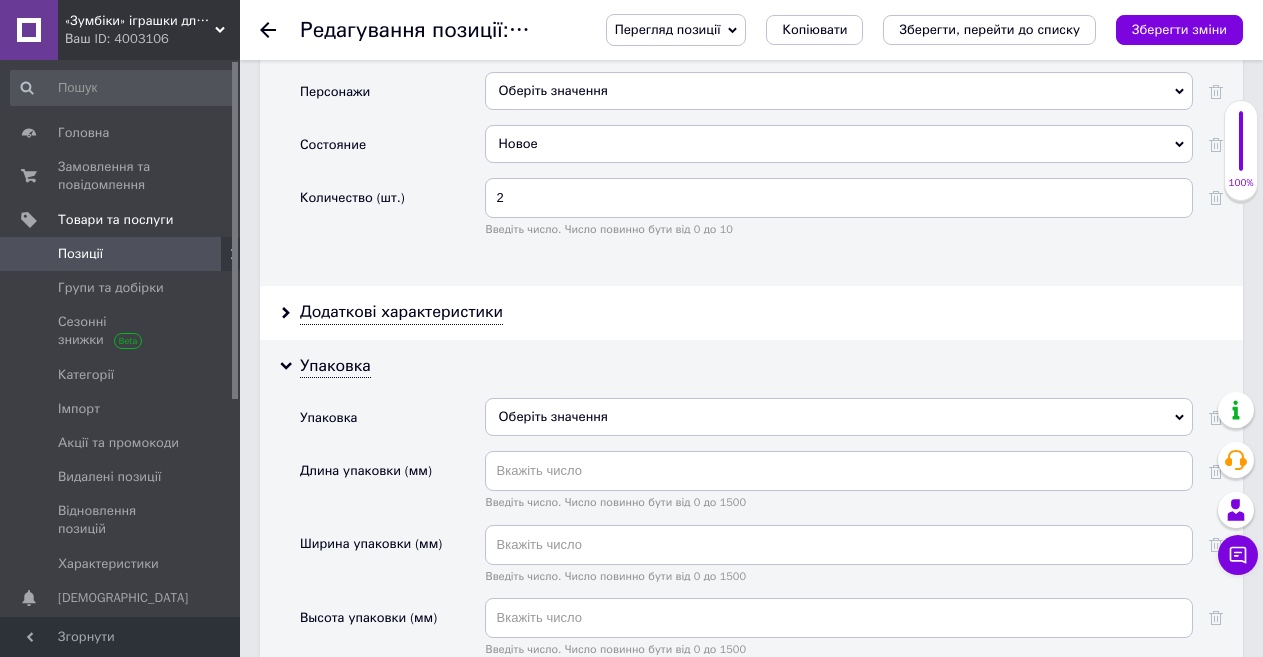 scroll, scrollTop: 3100, scrollLeft: 0, axis: vertical 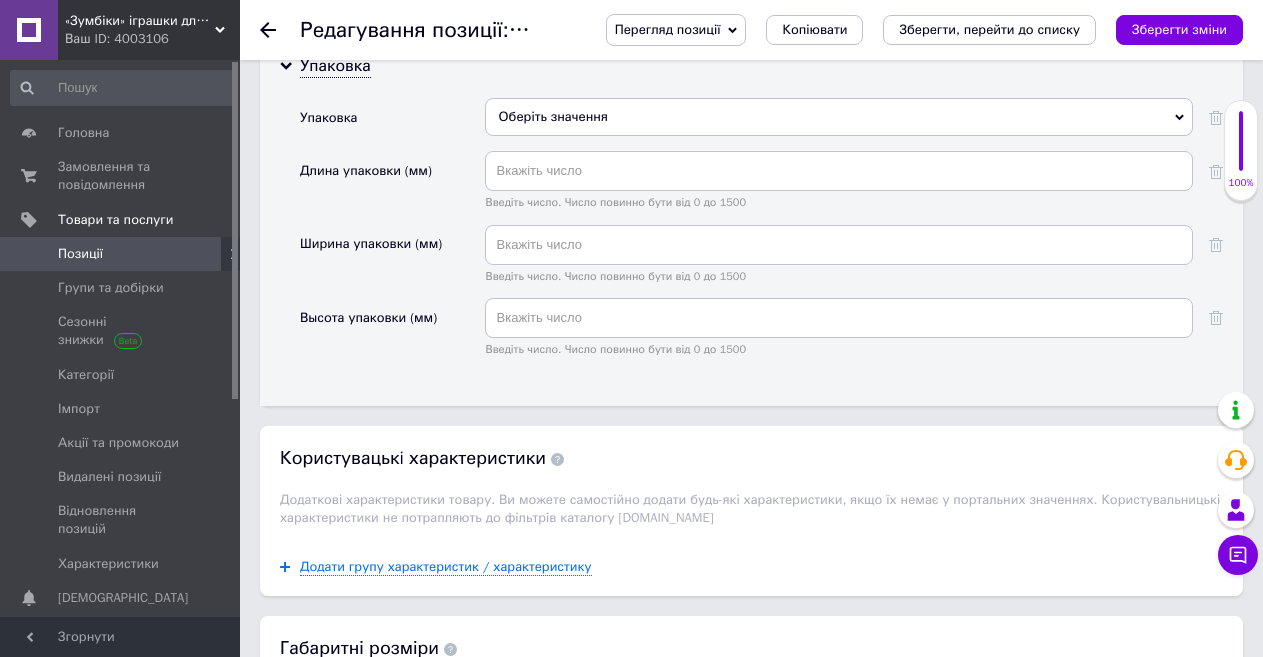click on "Оберіть значення" at bounding box center [839, 117] 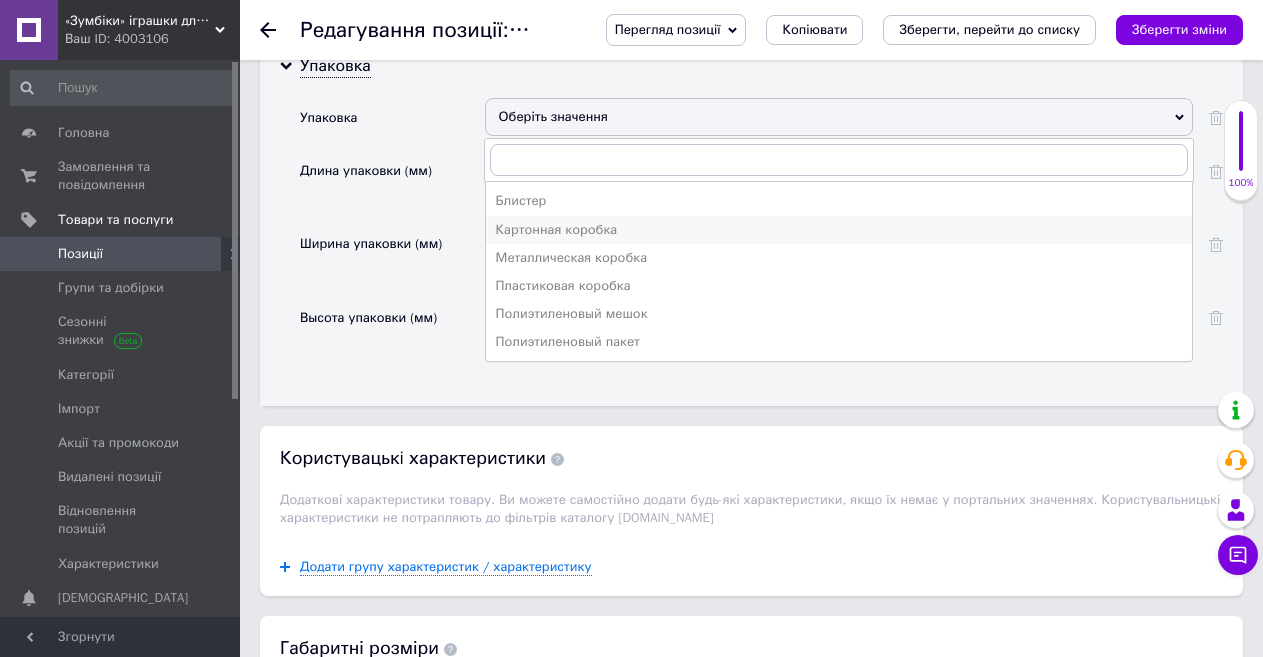 click on "Картонная коробка" at bounding box center (839, 230) 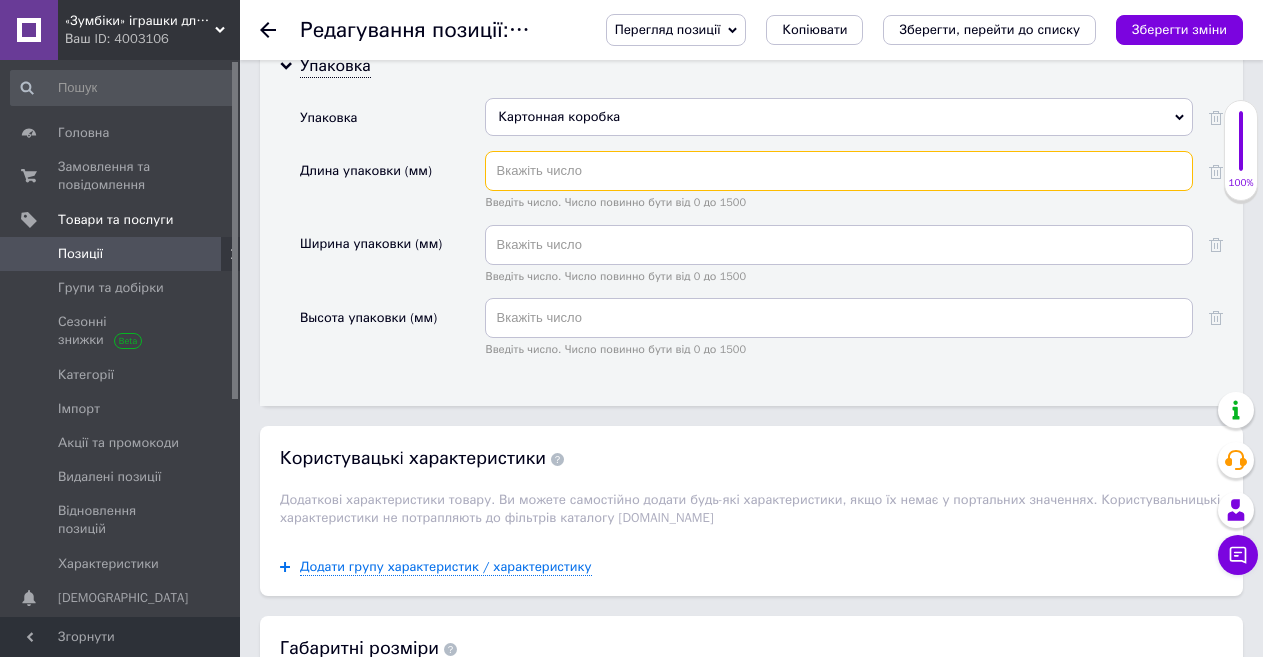 paste on "155" 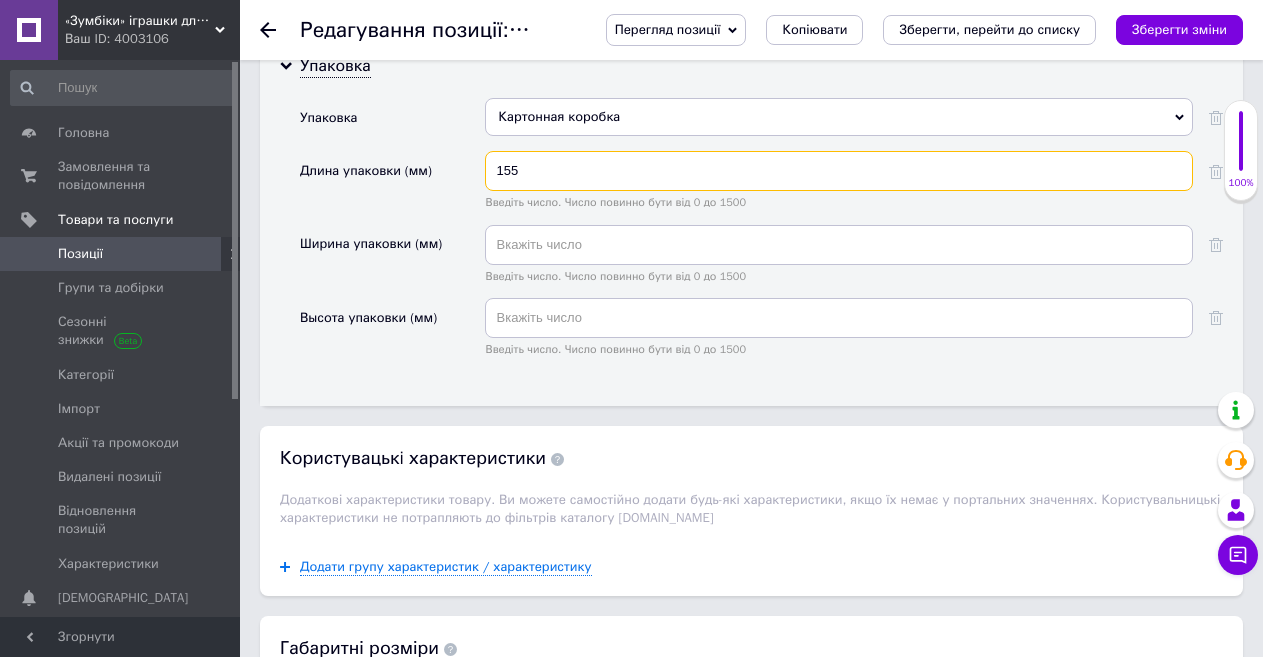 type on "155" 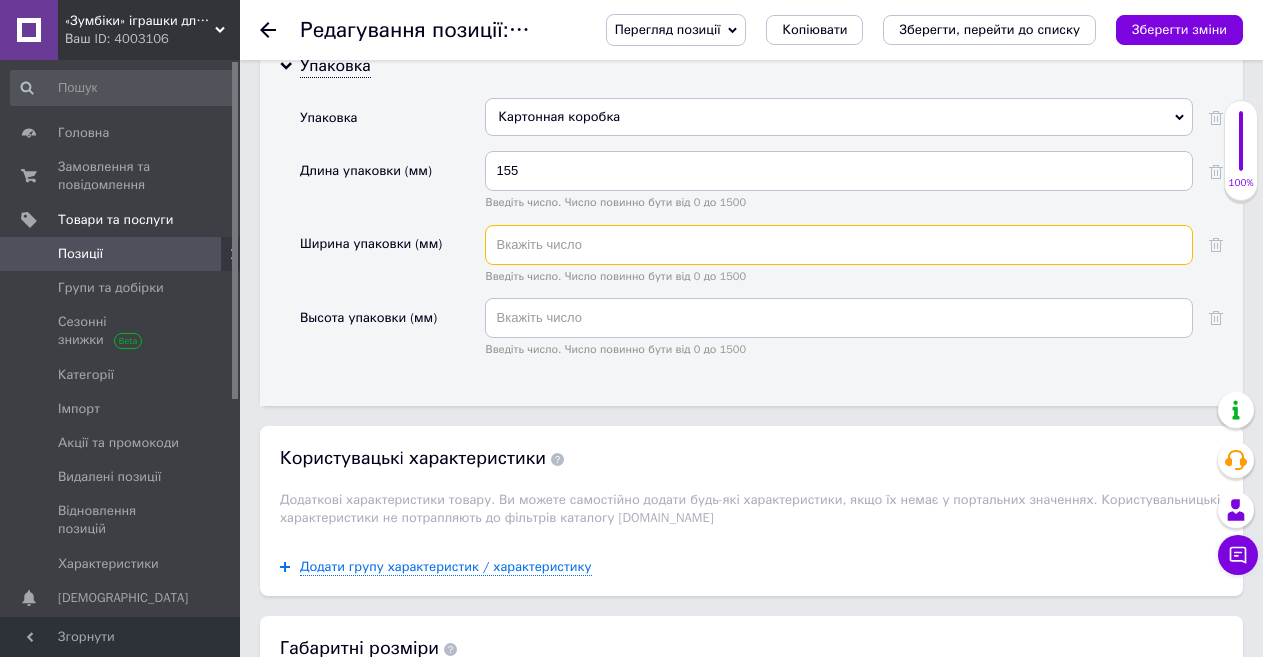 paste on "40" 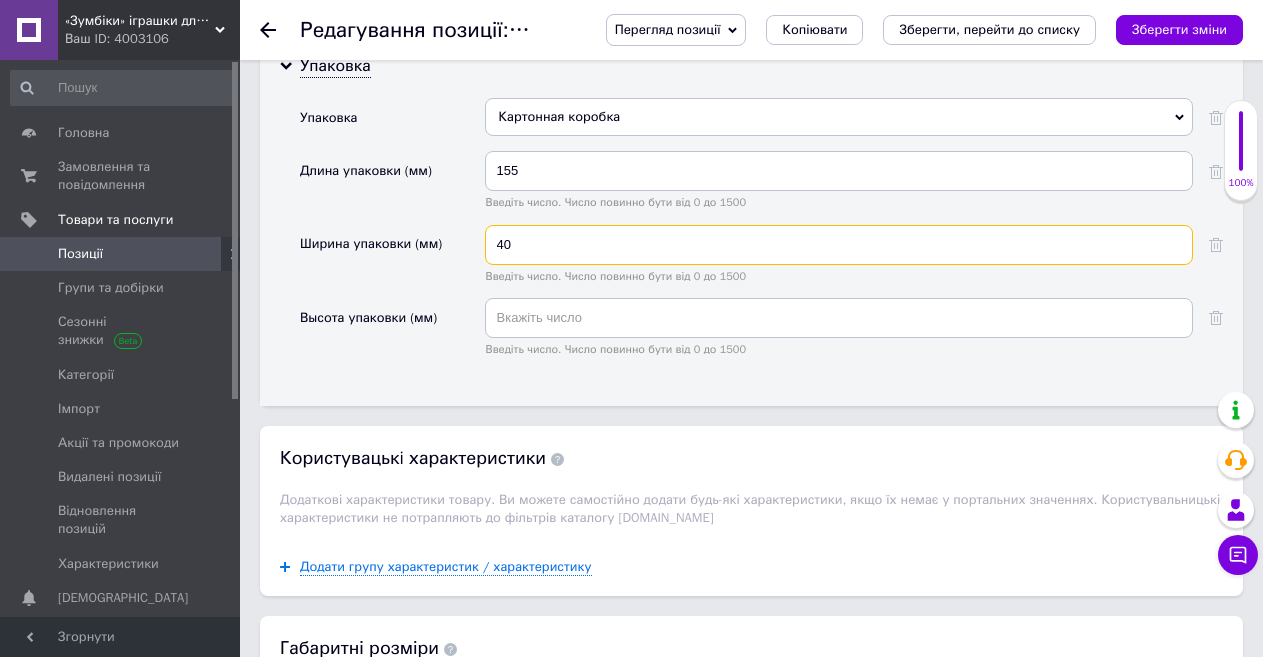 type on "40" 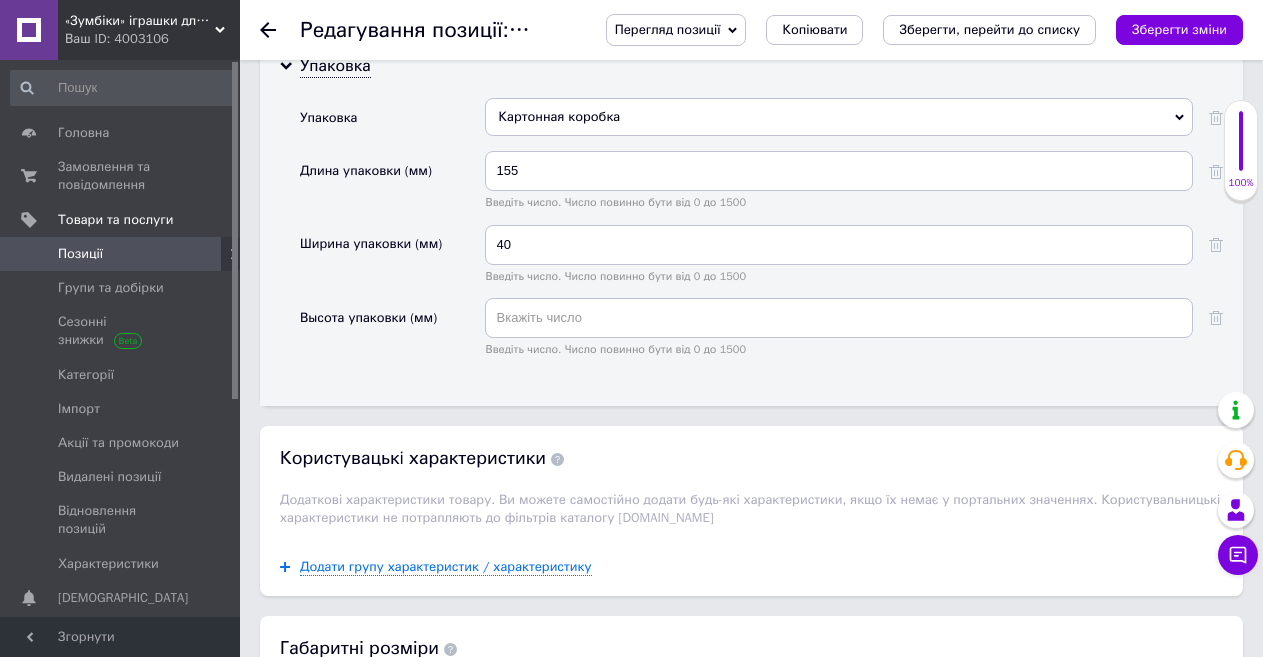click on "Высота упаковки (мм)" at bounding box center (392, 334) 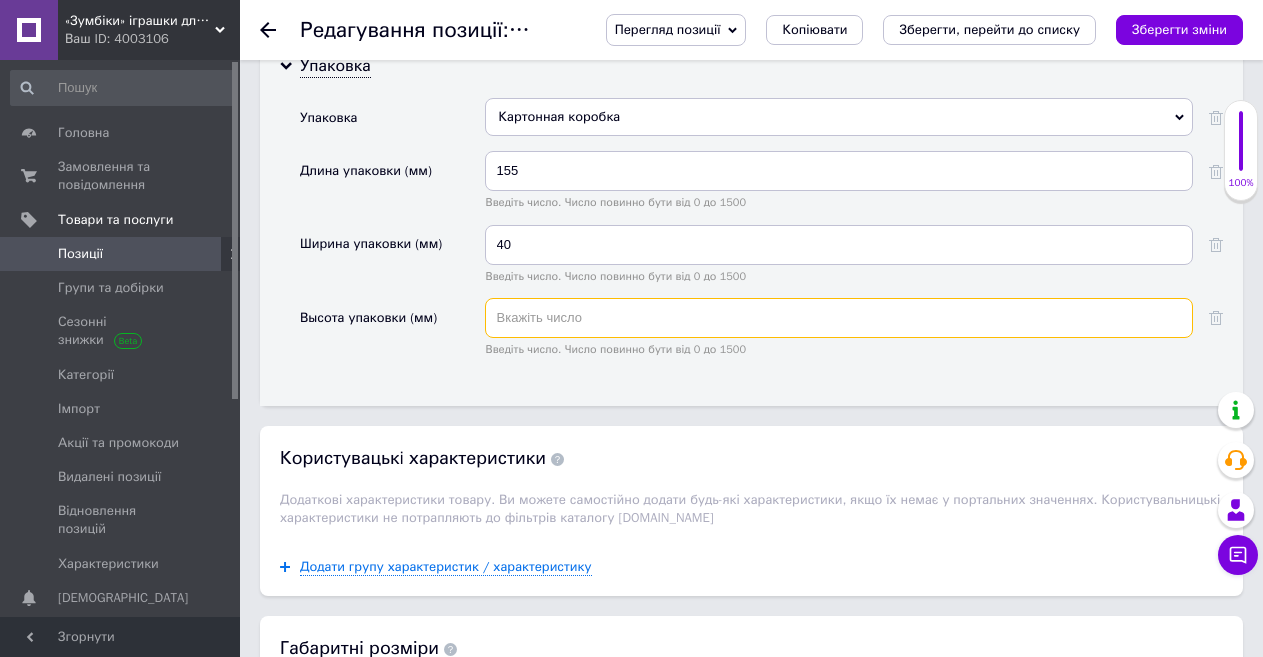 paste on "235" 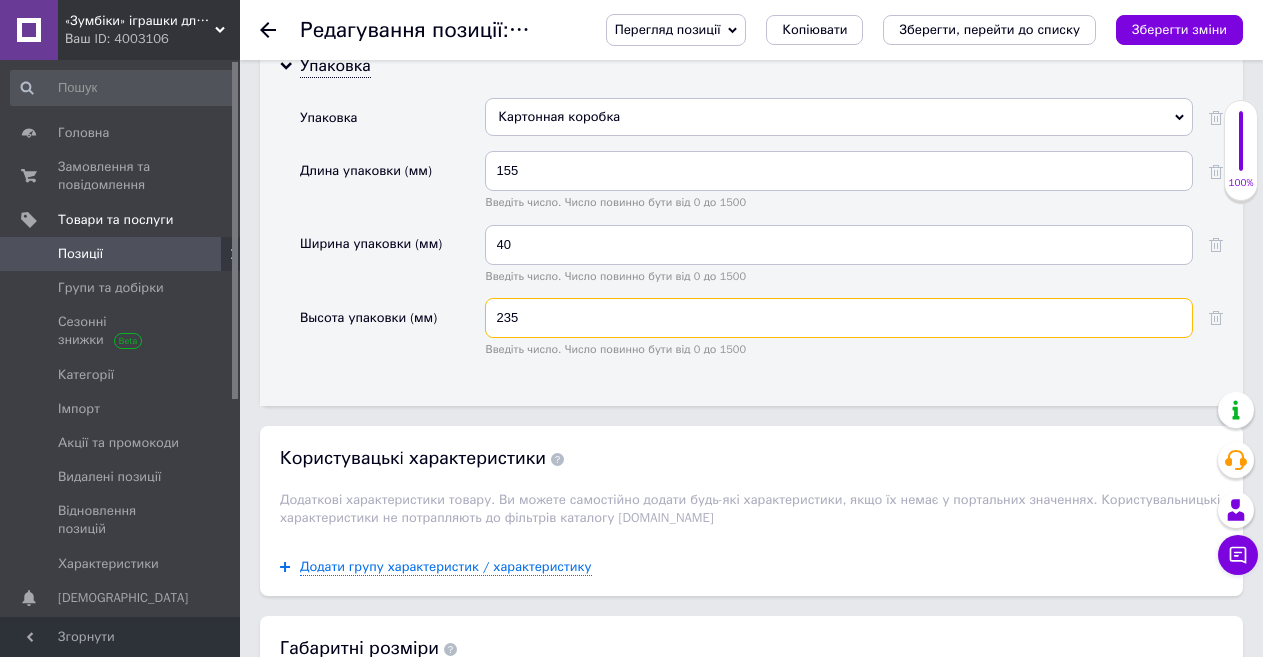 type on "235" 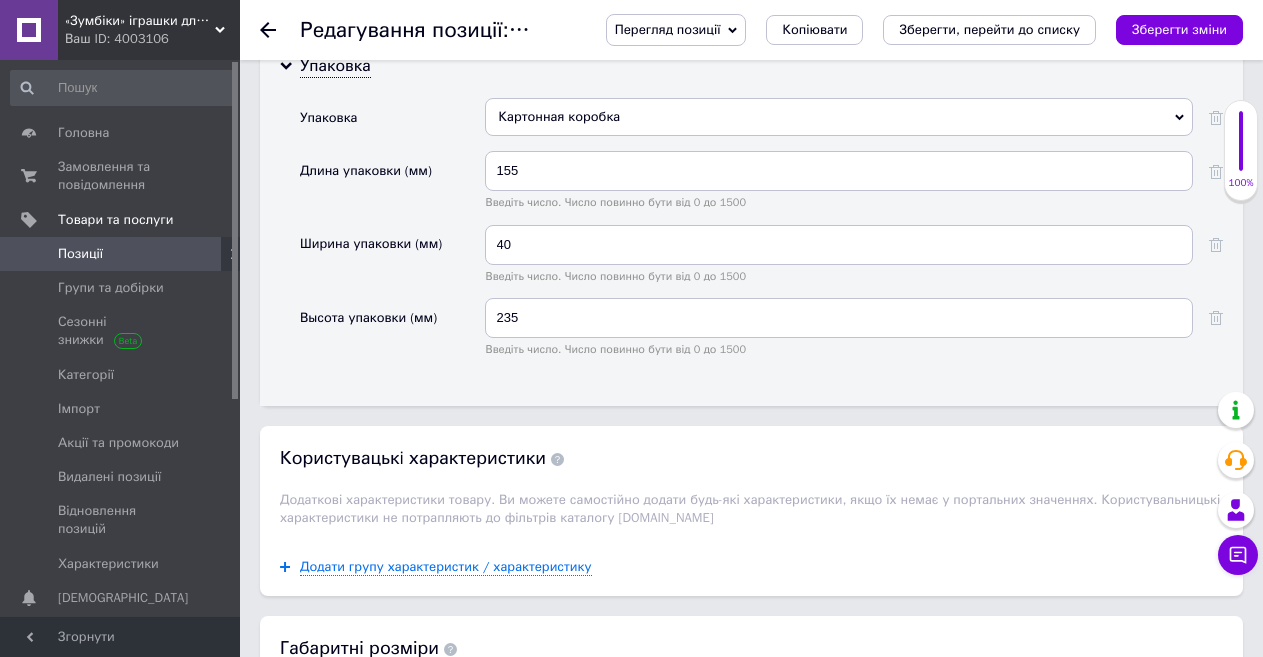 click on "Упаковка Упаковка Картонная коробка Блистер Картонная коробка Металлическая коробка Пластиковая коробка Полиэтиленовый мешок Полиэтиленовый пакет Длина упаковки (мм) 155 Введіть число. Число повинно бути від 0 до 1500 Ширина упаковки (мм) 40 Введіть число. Число повинно бути від 0 до 1500 Высота упаковки (мм) 235 Введіть число. Число повинно бути від 0 до 1500" at bounding box center [751, 223] 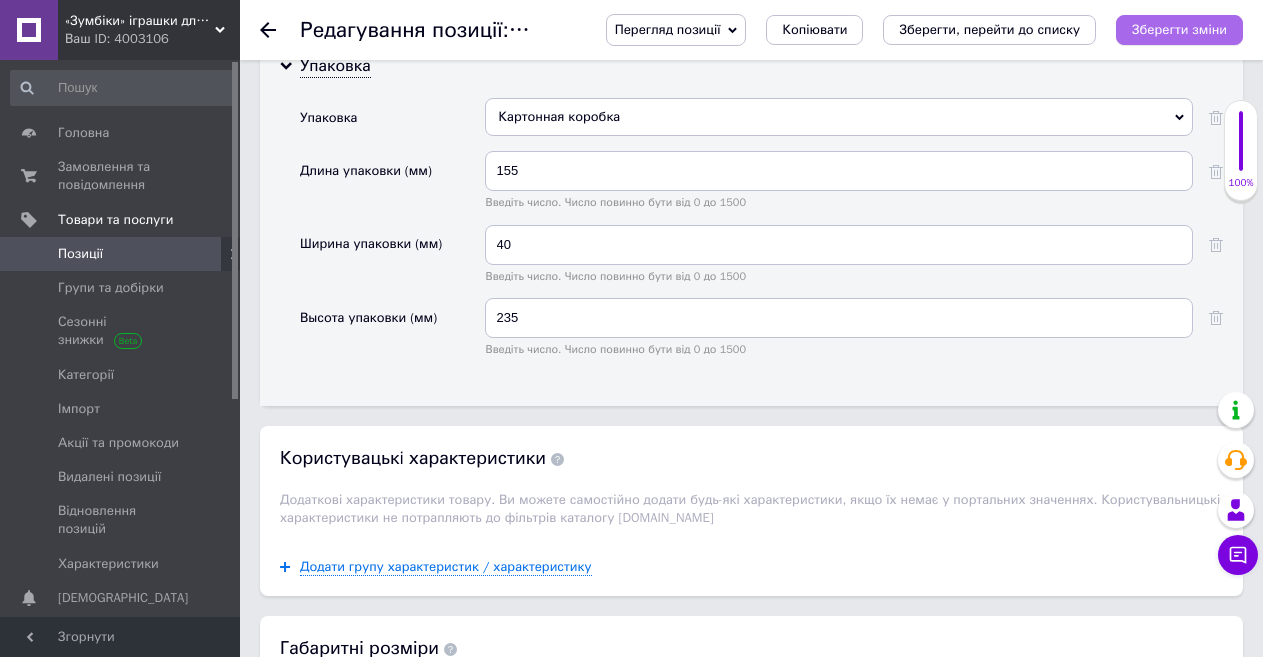 click on "Зберегти зміни" at bounding box center [1179, 29] 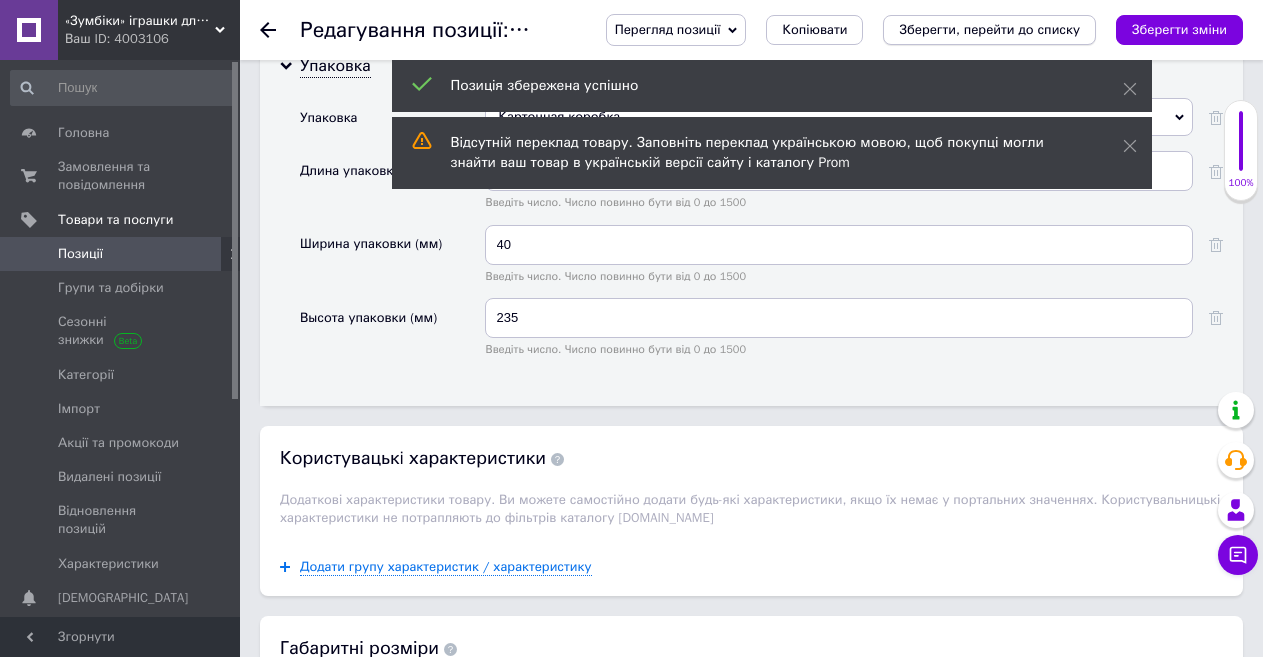 click on "Зберегти, перейти до списку" at bounding box center [989, 29] 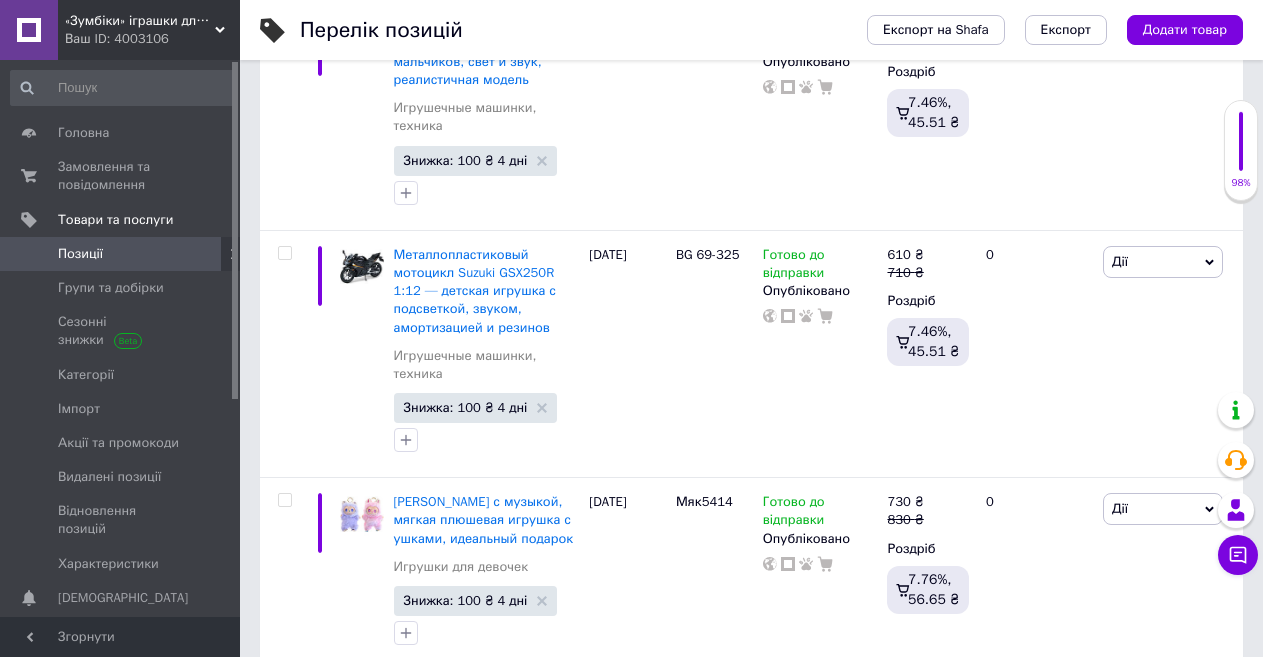 scroll, scrollTop: 0, scrollLeft: 0, axis: both 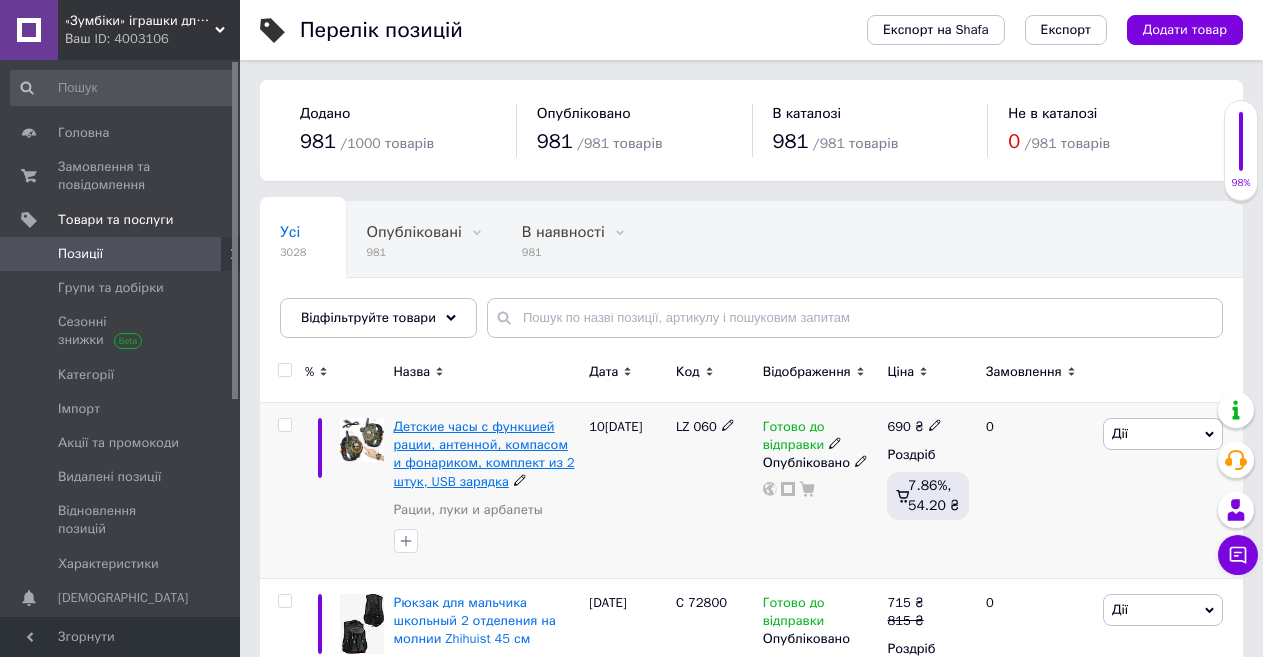 click on "Детские часы с функцией рации, антенной, компасом и фонариком, комплект из 2 штук, USB зарядка" at bounding box center [484, 454] 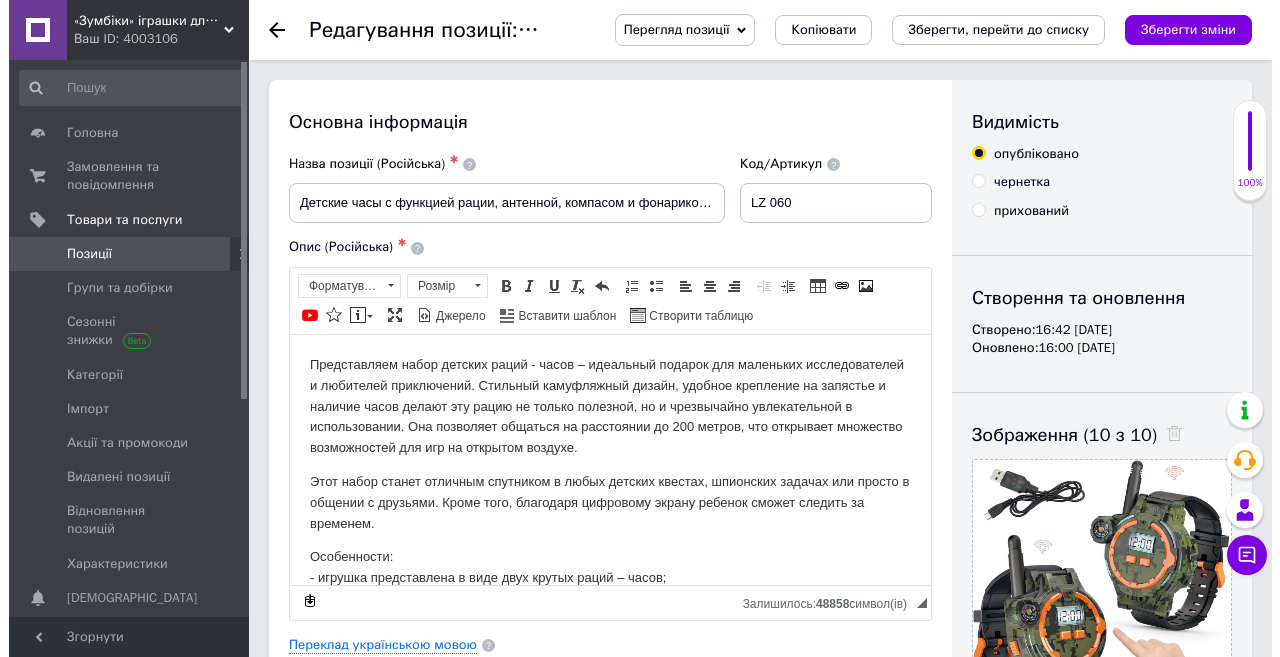scroll, scrollTop: 0, scrollLeft: 0, axis: both 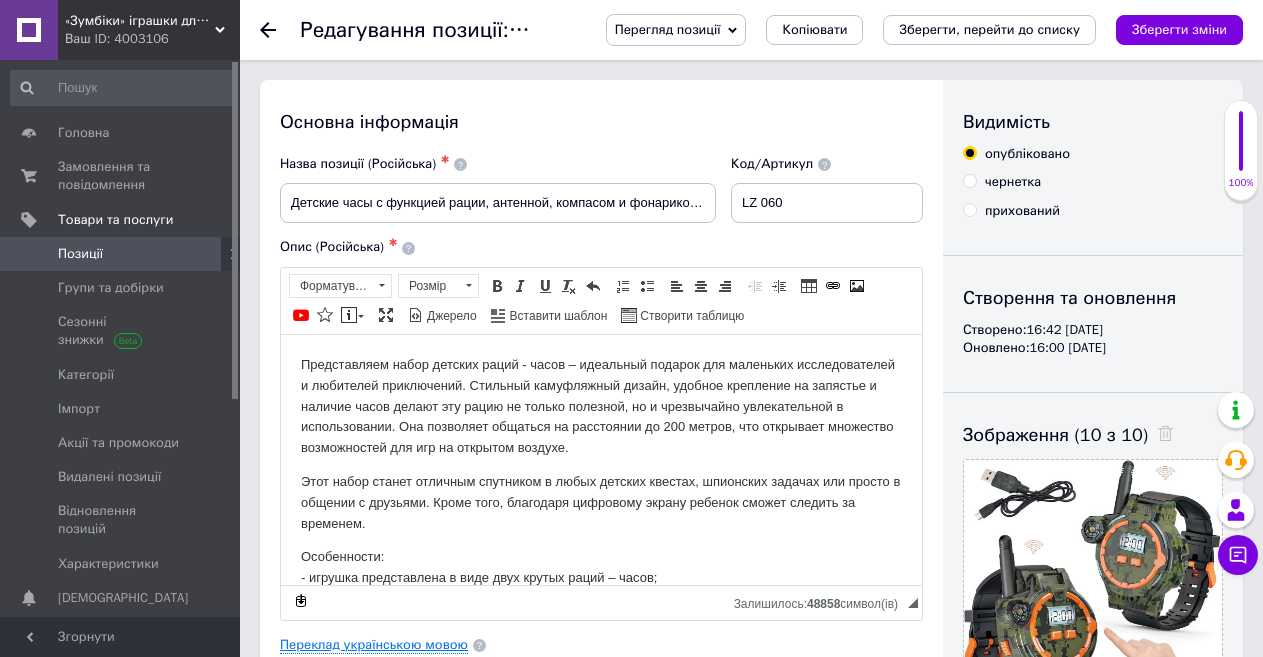 click on "Переклад українською мовою" at bounding box center [374, 645] 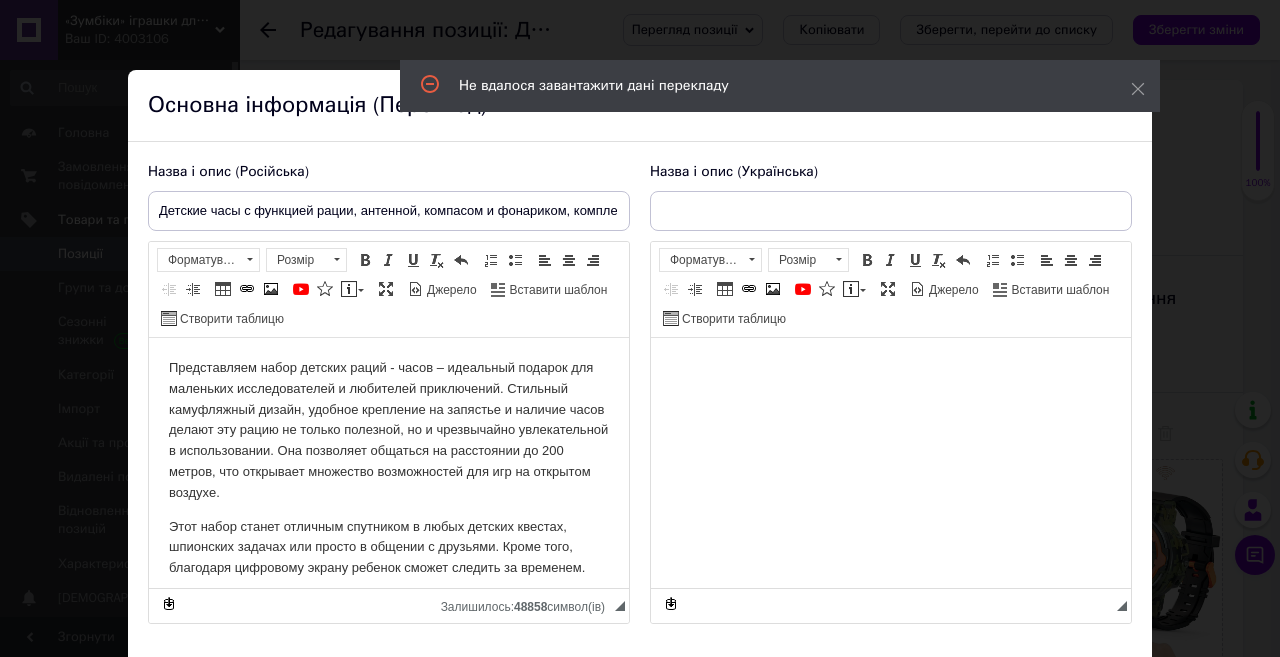 scroll, scrollTop: 0, scrollLeft: 0, axis: both 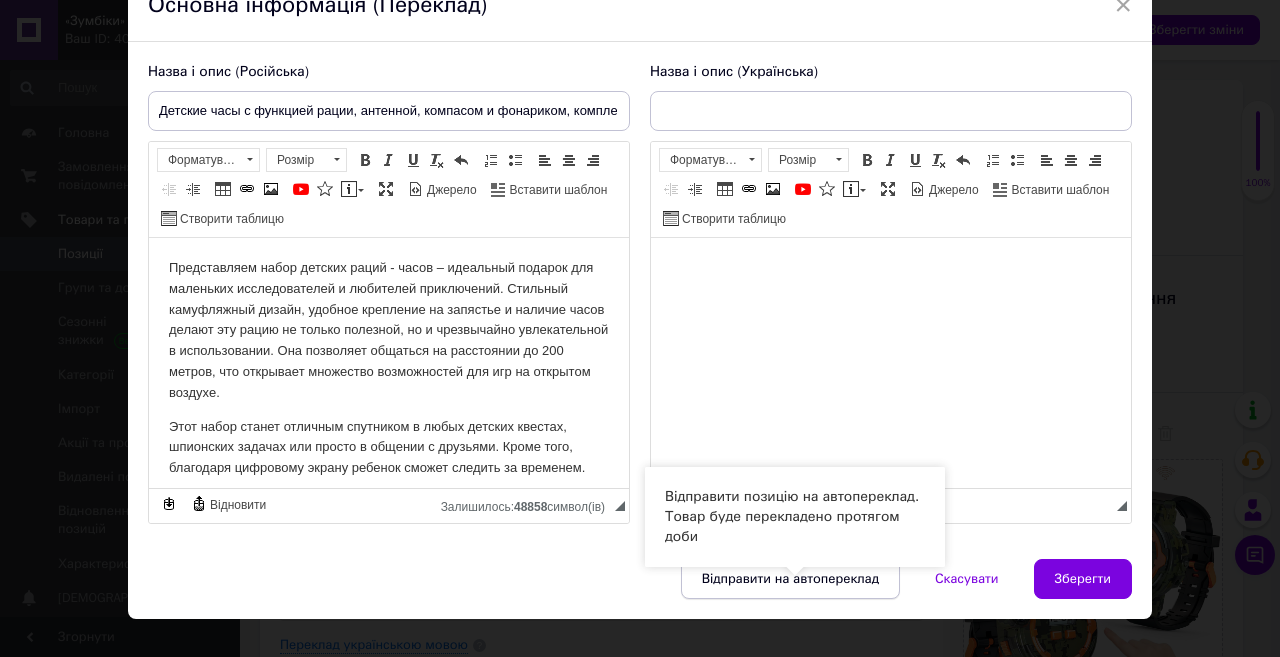 click on "Відправити на автопереклад" at bounding box center (790, 579) 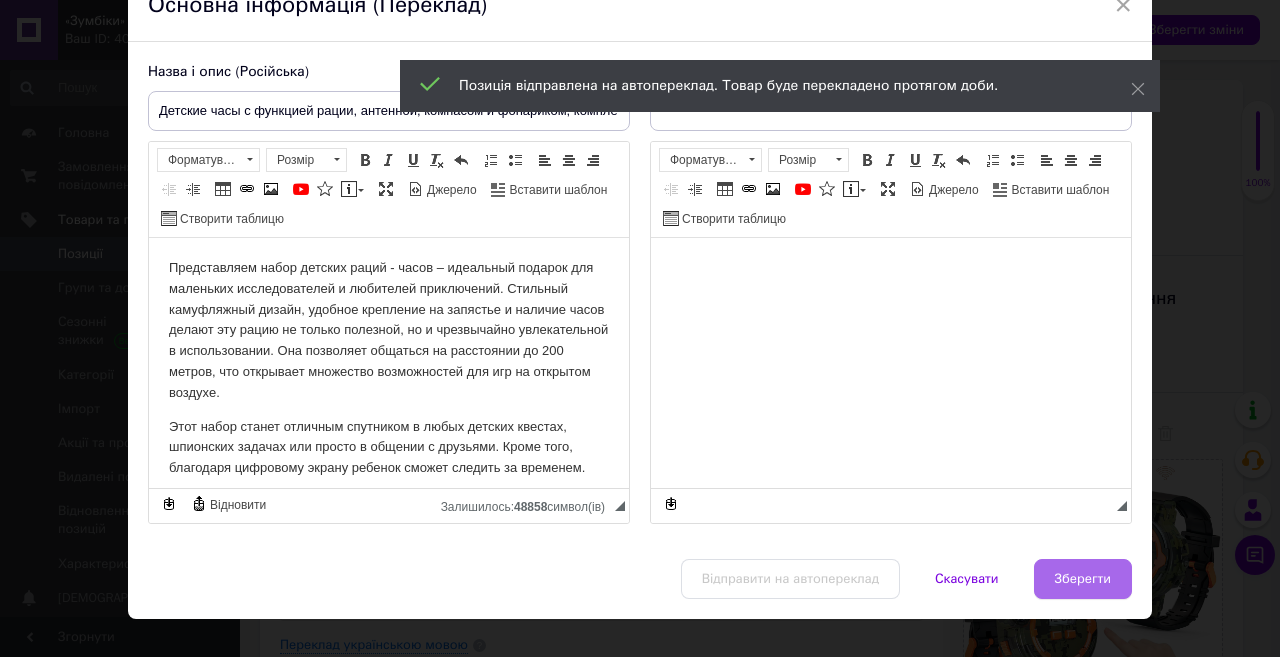 click on "Зберегти" at bounding box center (1083, 579) 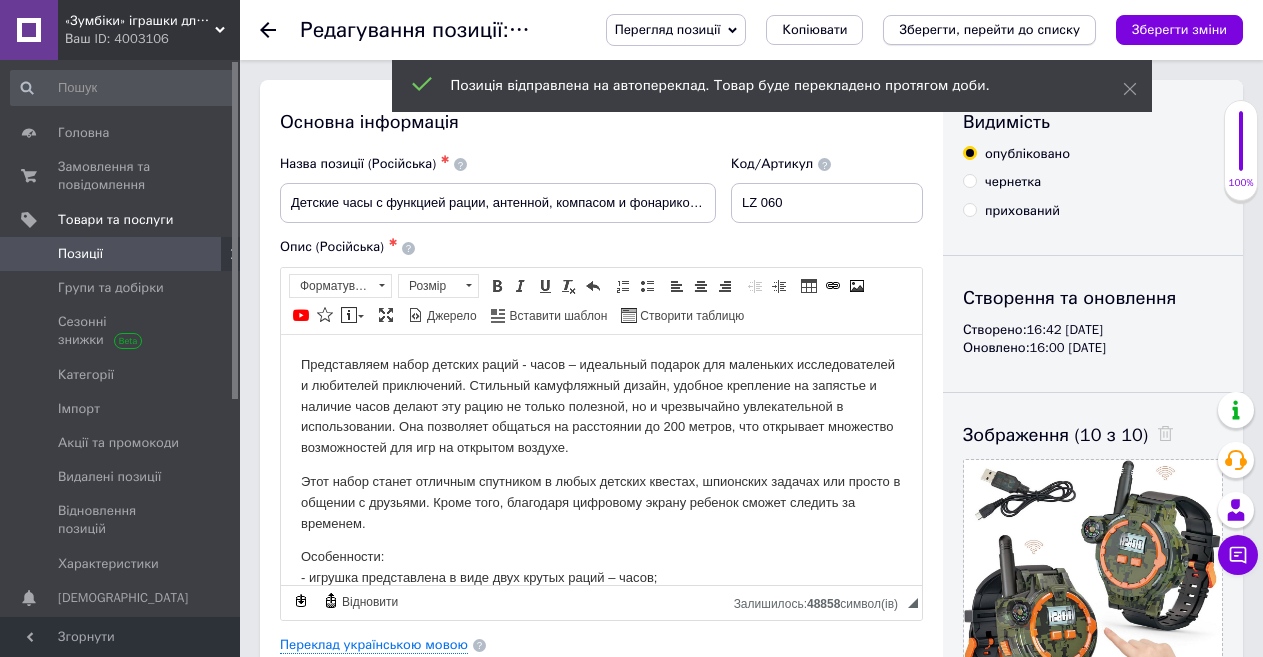 click on "Зберегти, перейти до списку" at bounding box center (989, 29) 